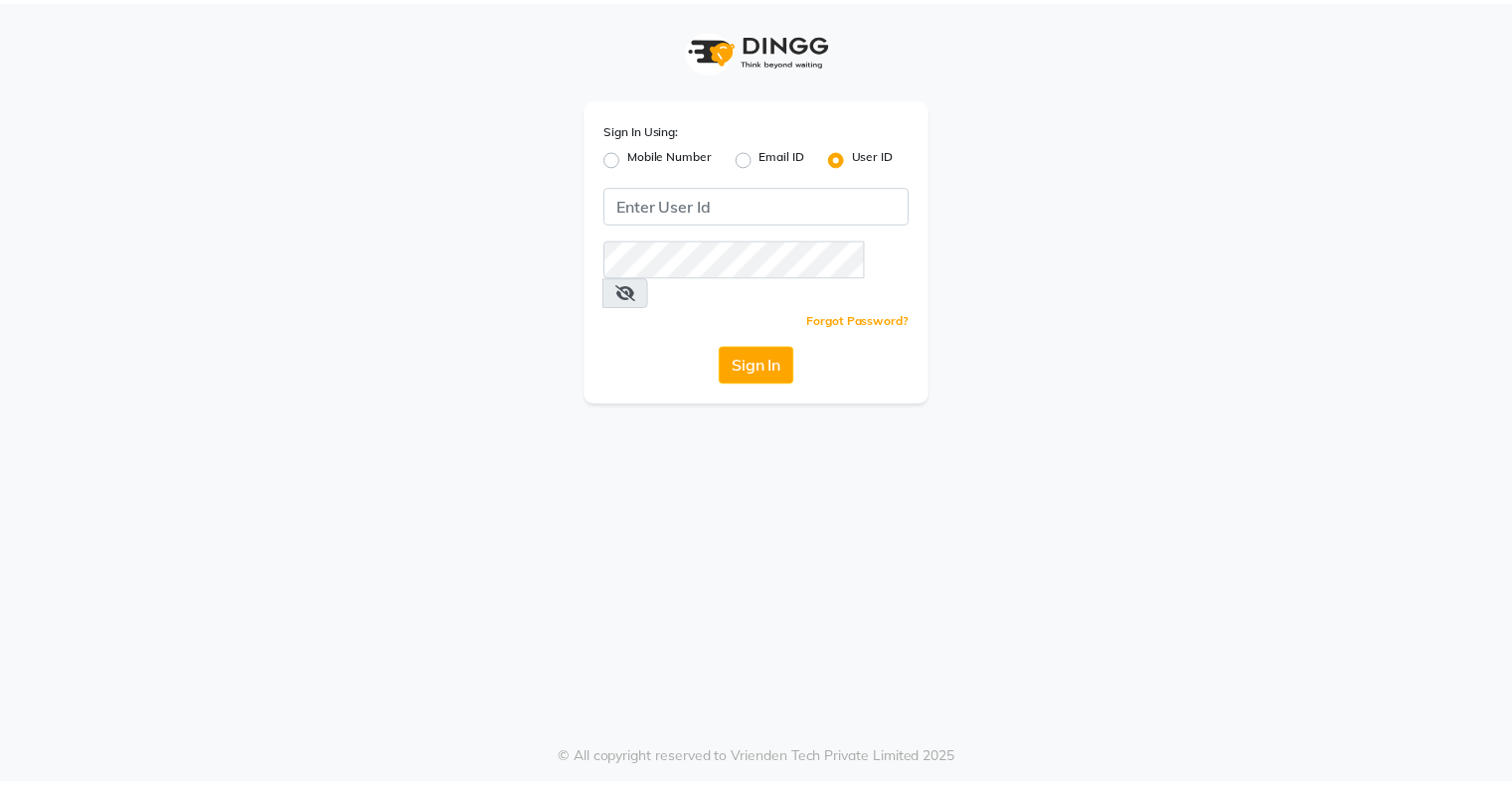 scroll, scrollTop: 0, scrollLeft: 0, axis: both 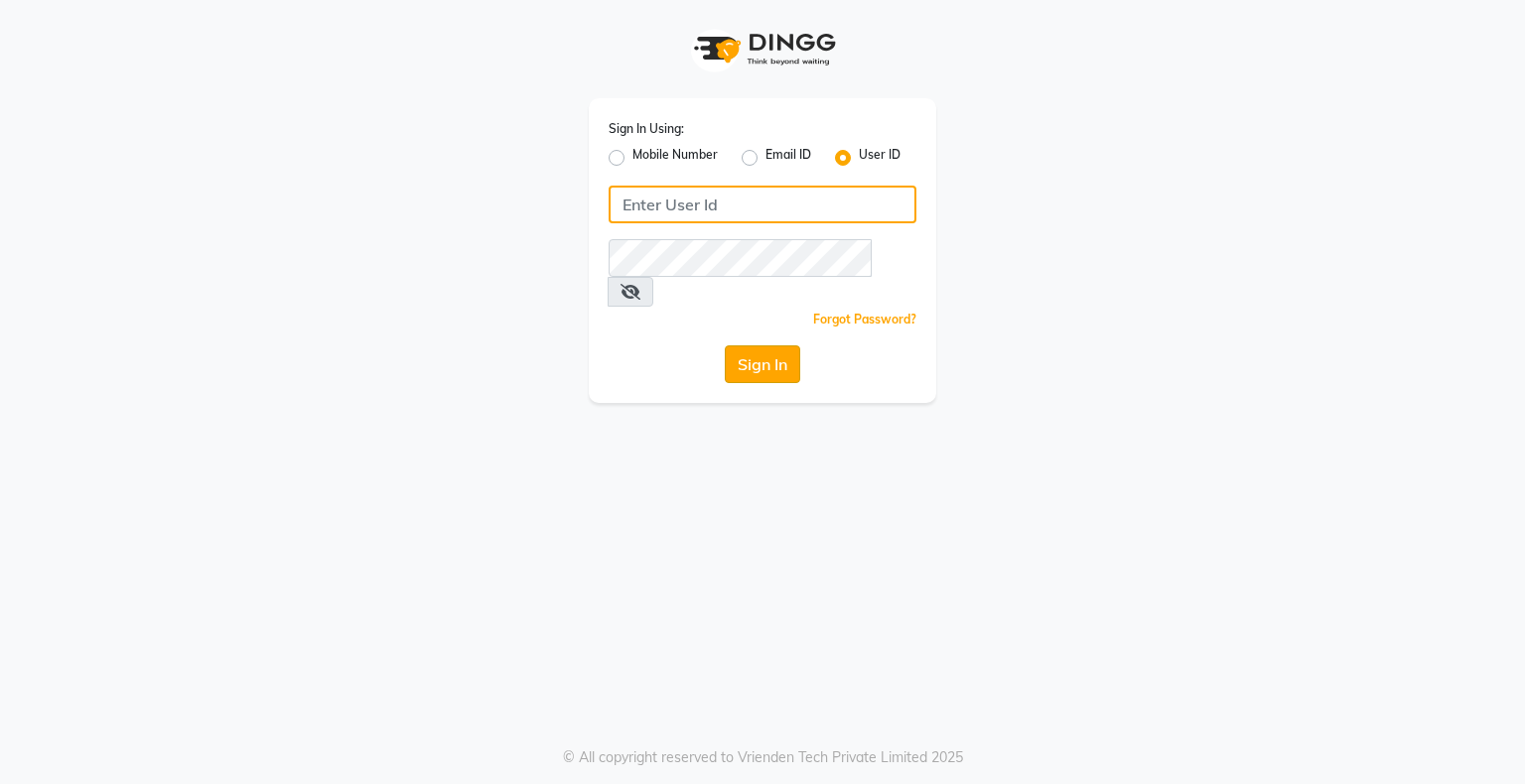 type on "styleyournails" 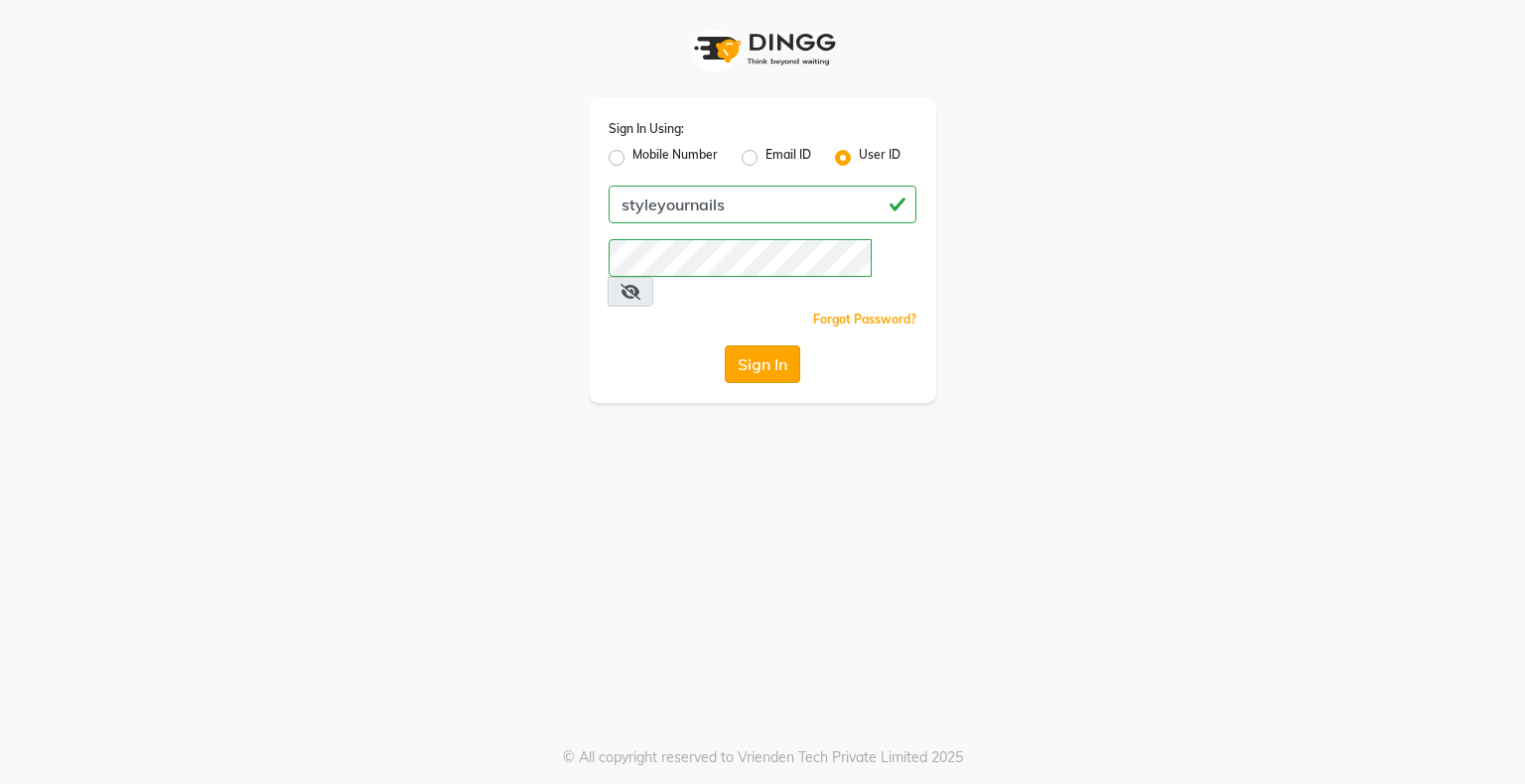 click on "Sign In" 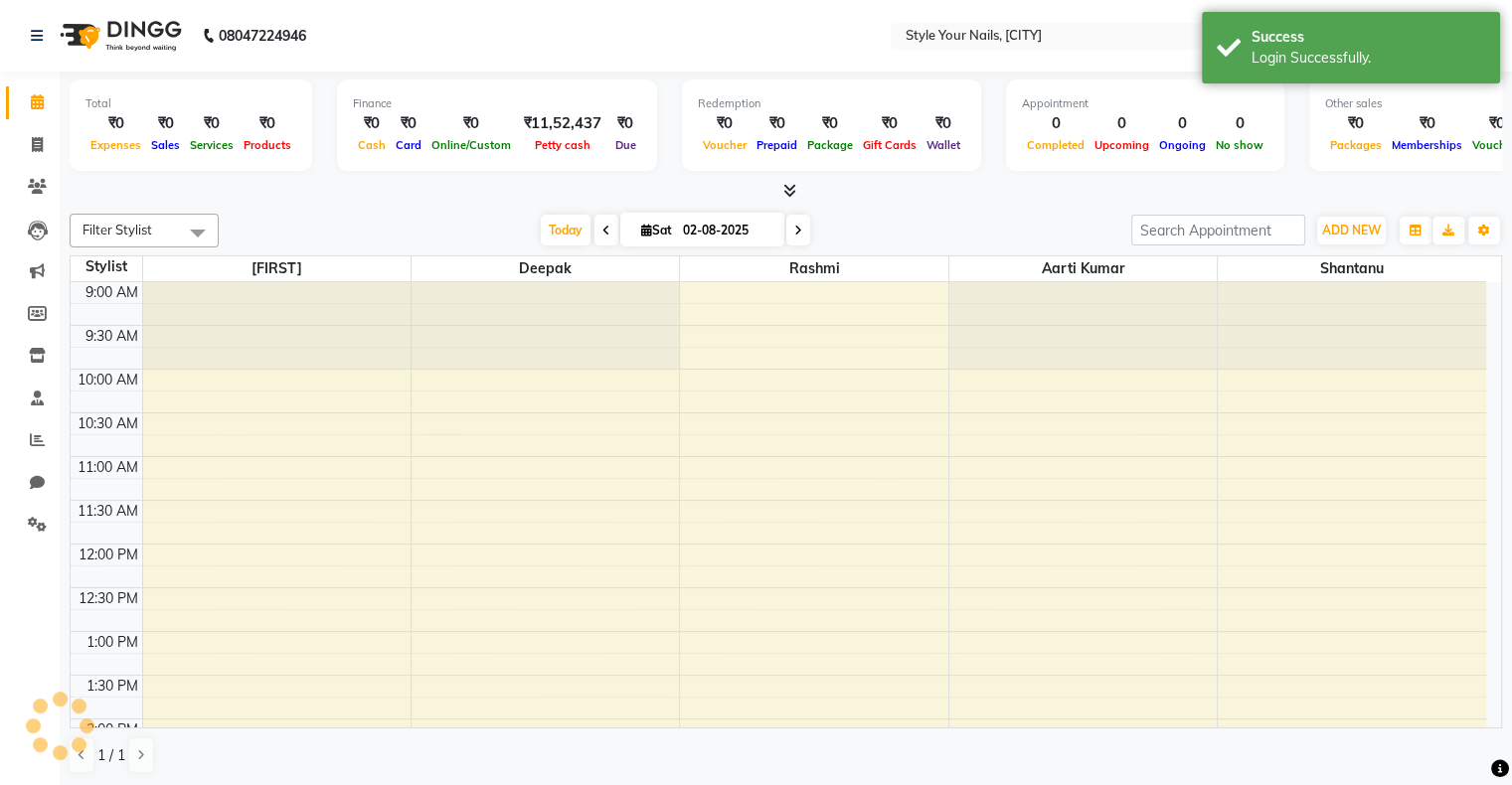 scroll, scrollTop: 0, scrollLeft: 0, axis: both 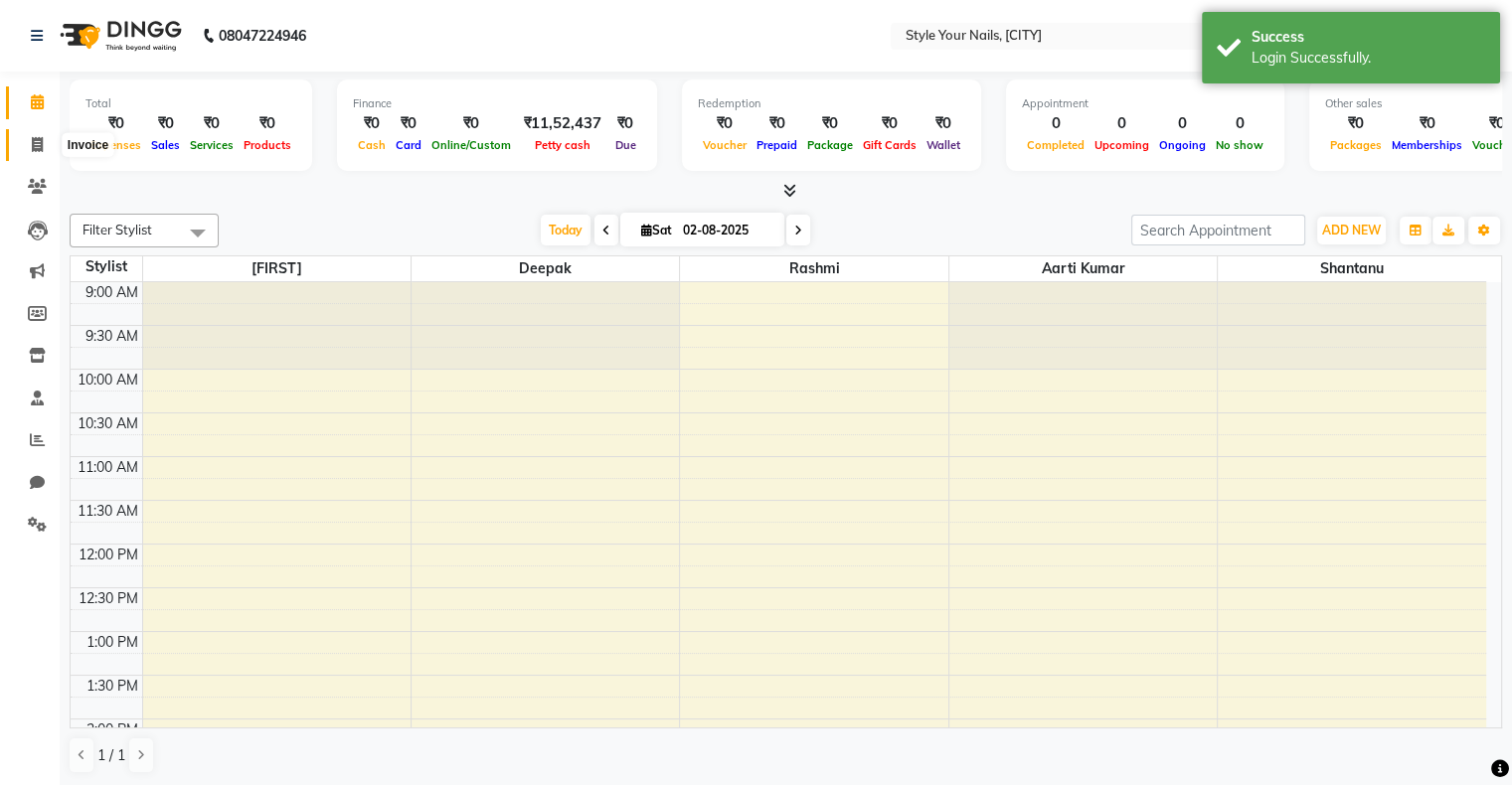 click 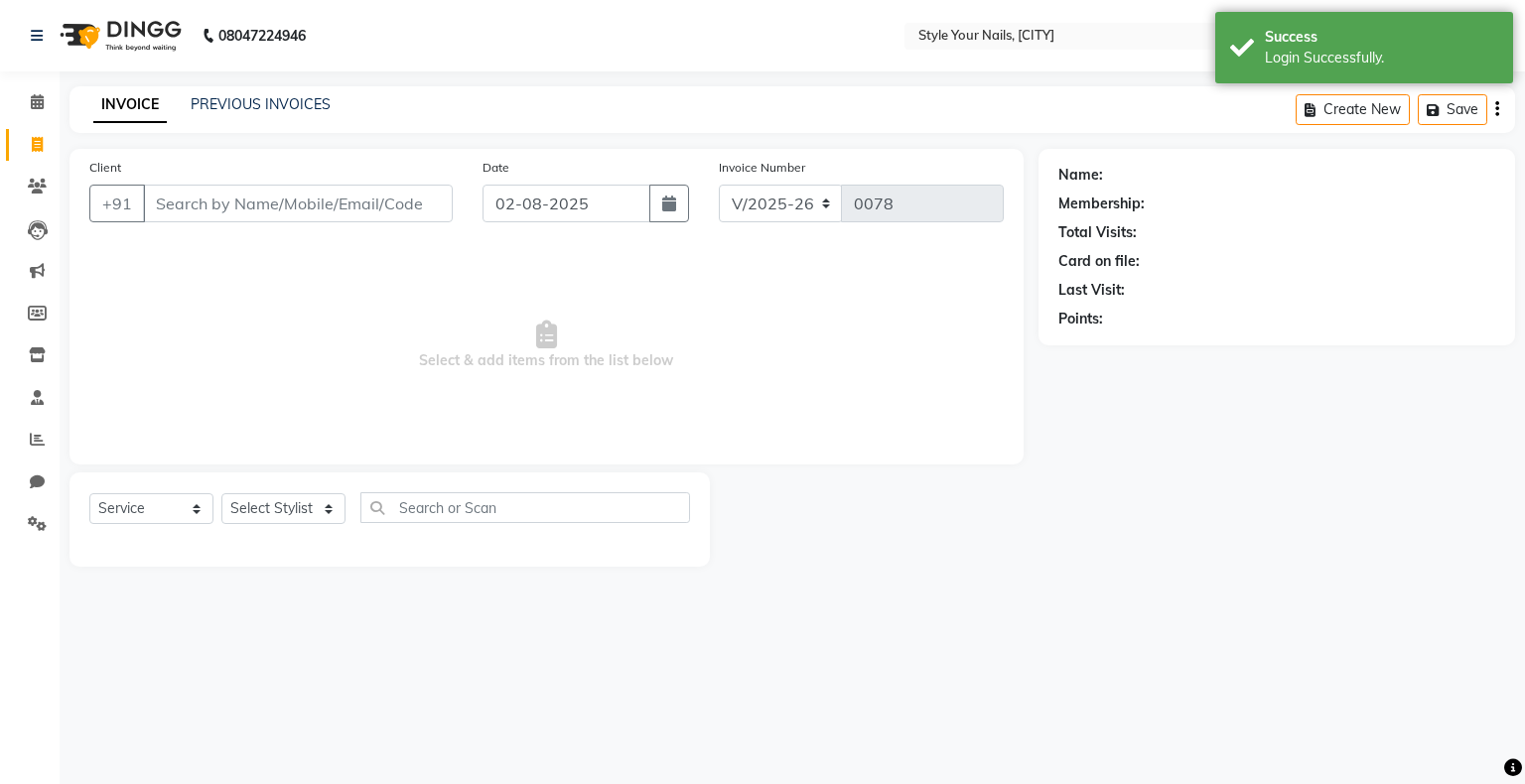 click on "Client" at bounding box center (298, 203) 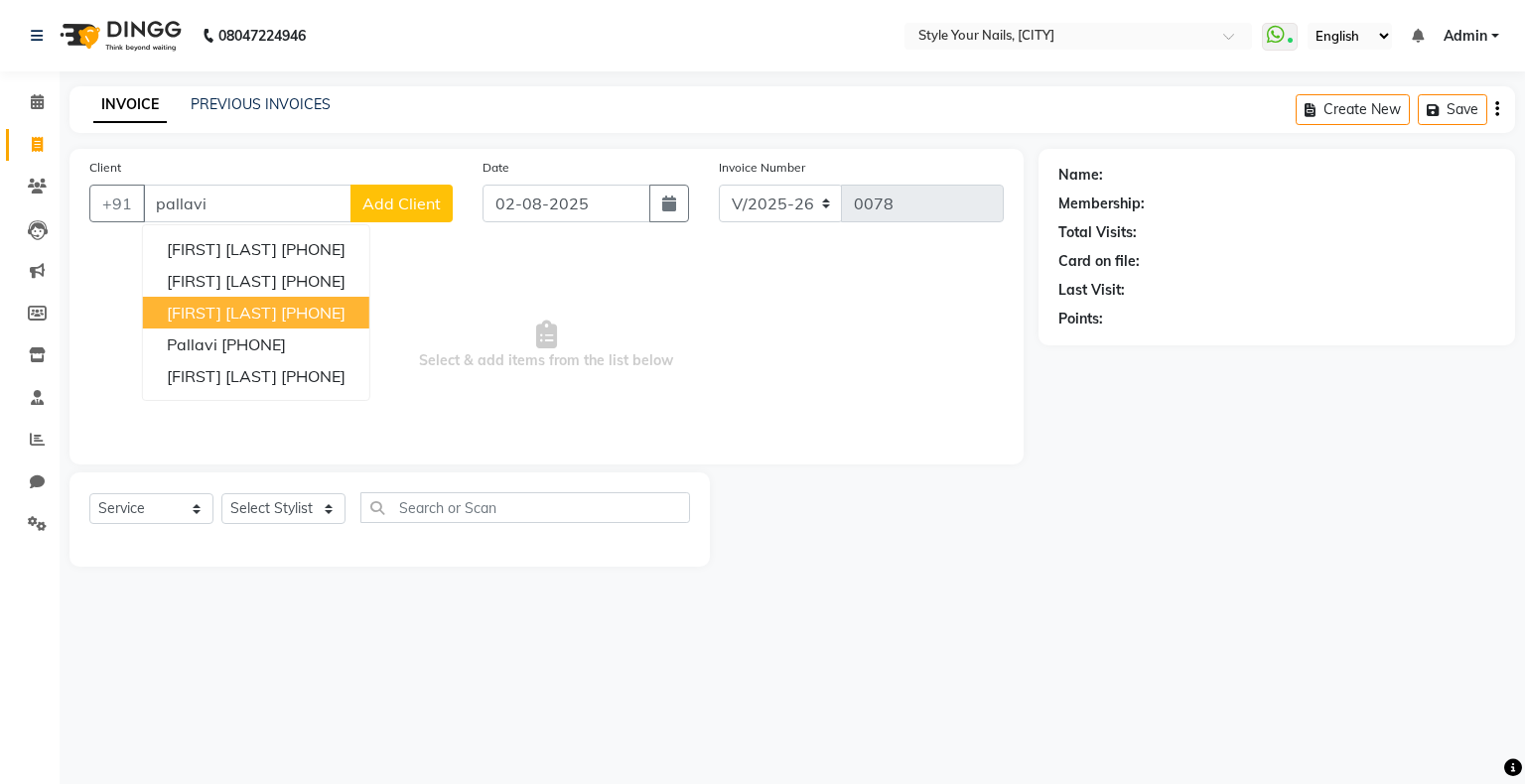click on "[FIRST] [LAST]" at bounding box center (221, 313) 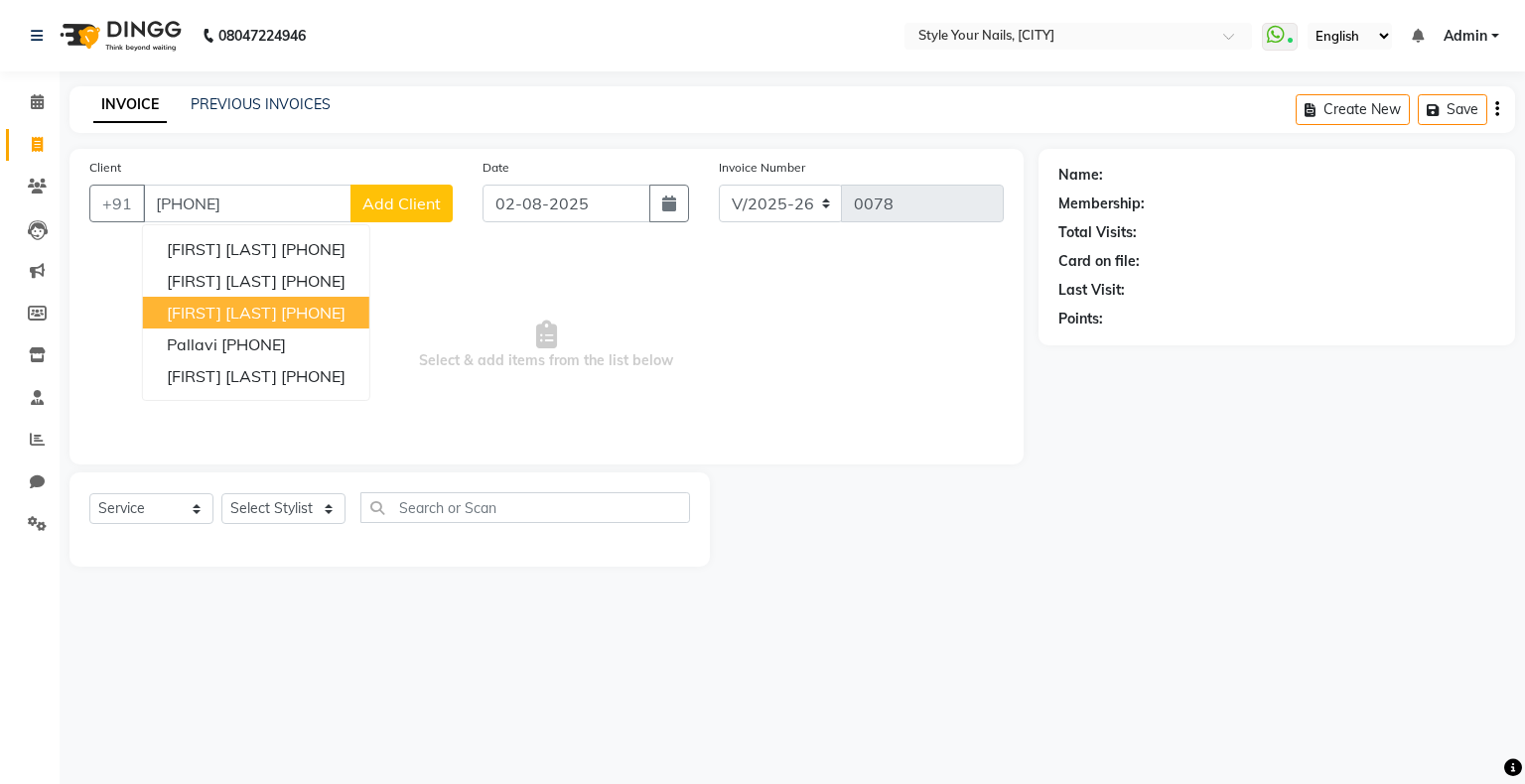 type on "[PHONE]" 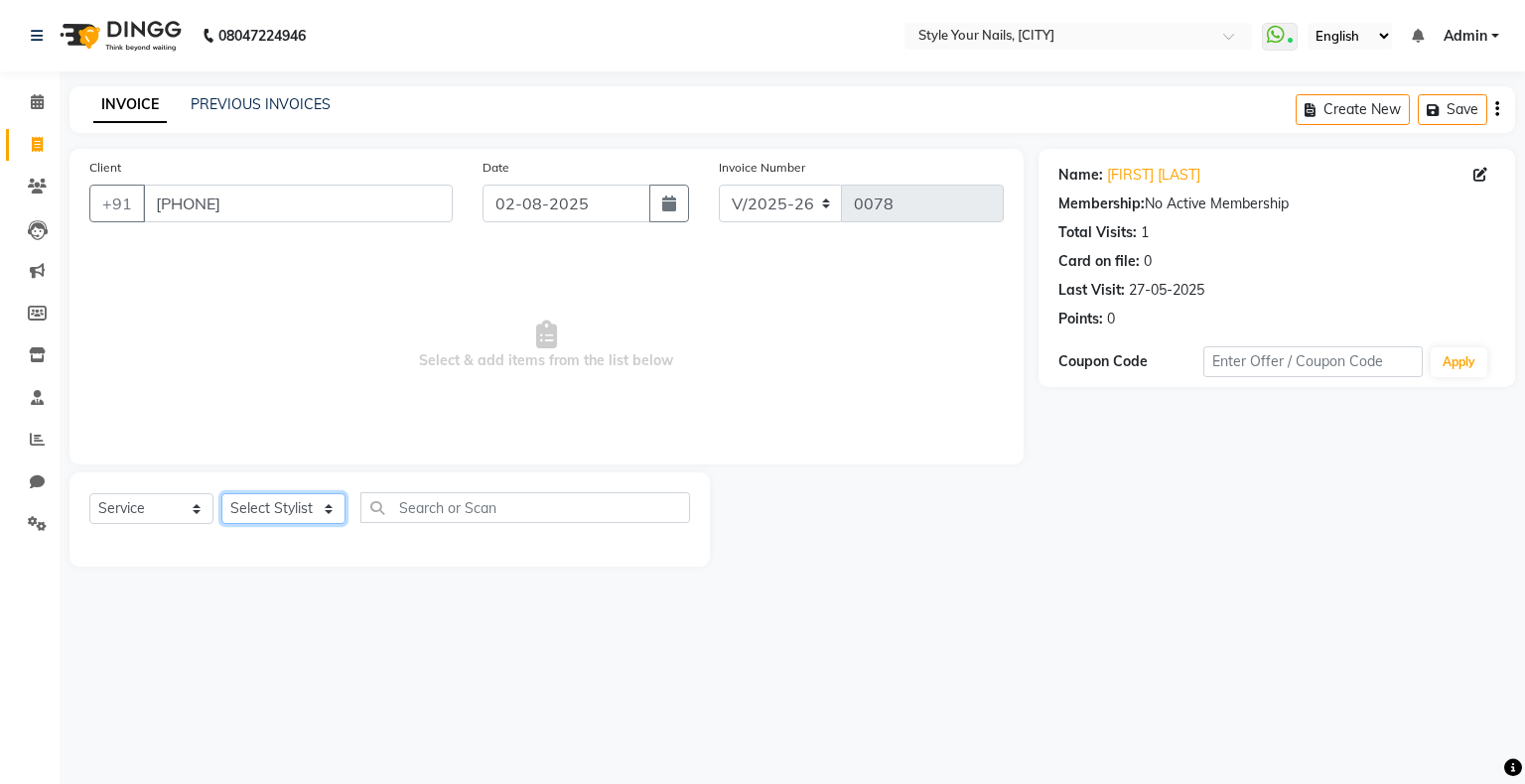 click on "Select Stylist [NAME] [NAME] [NAME] [NAME] [NAME]" 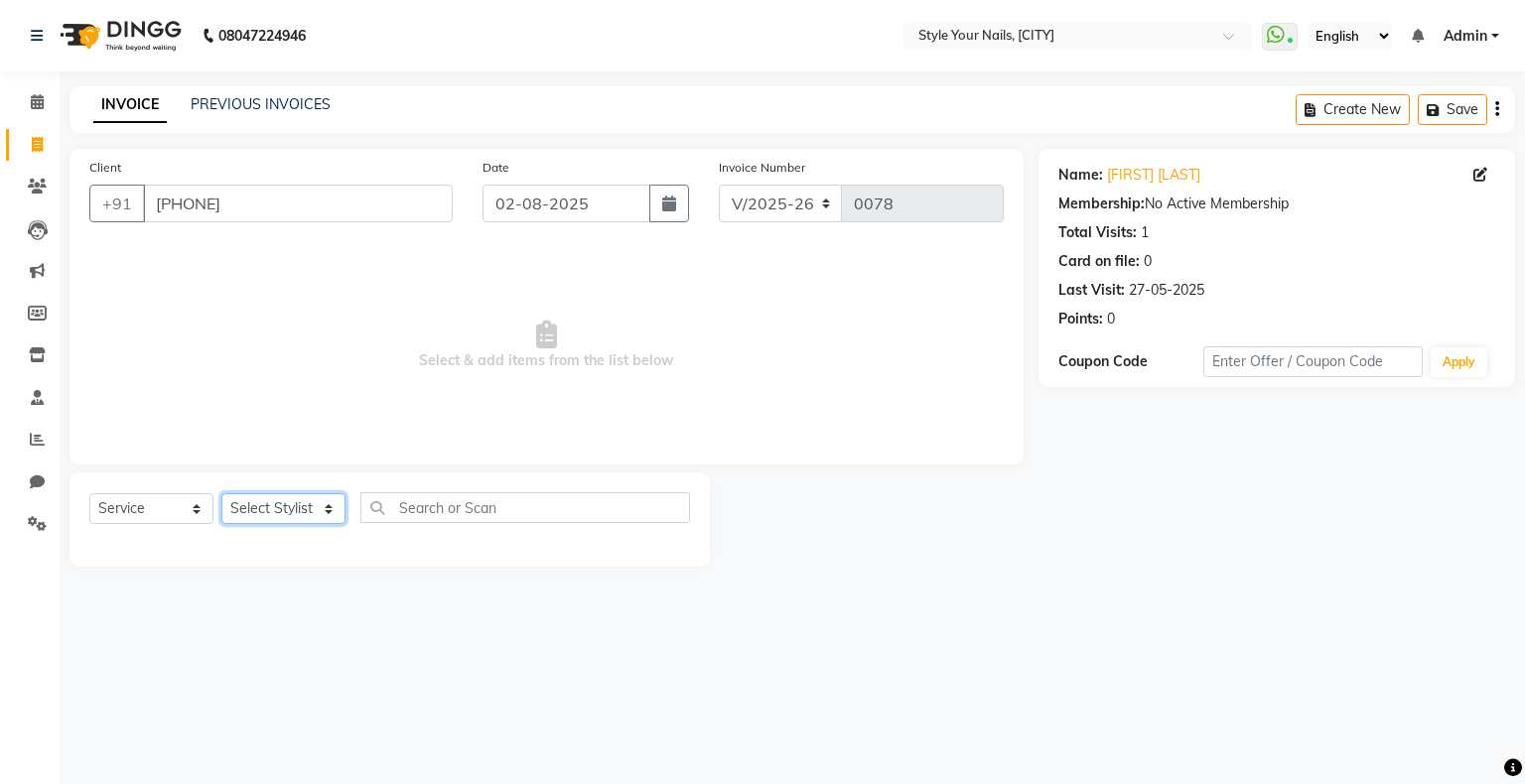 select on "14824" 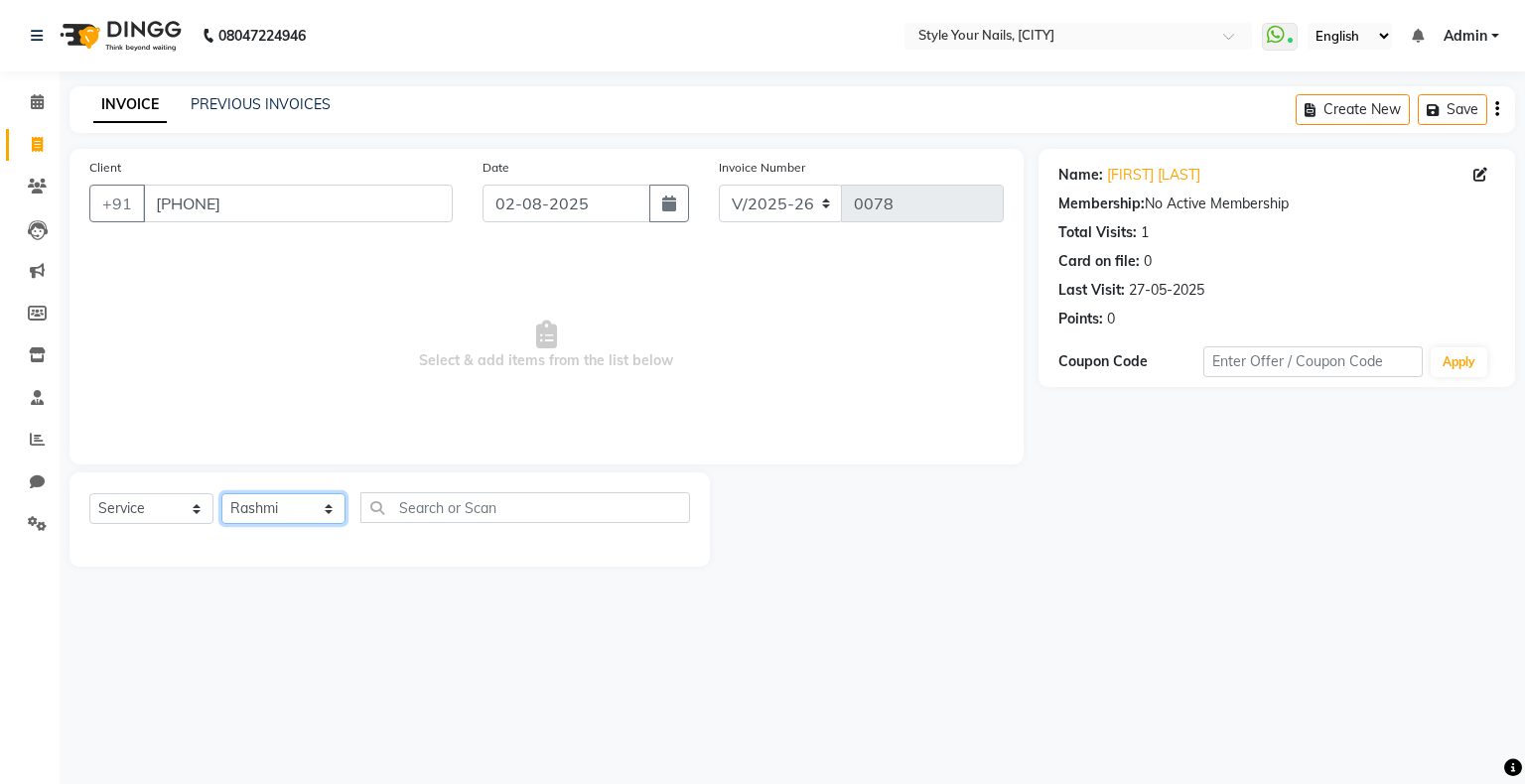 click on "Select Stylist [NAME] [NAME] [NAME] [NAME] [NAME]" 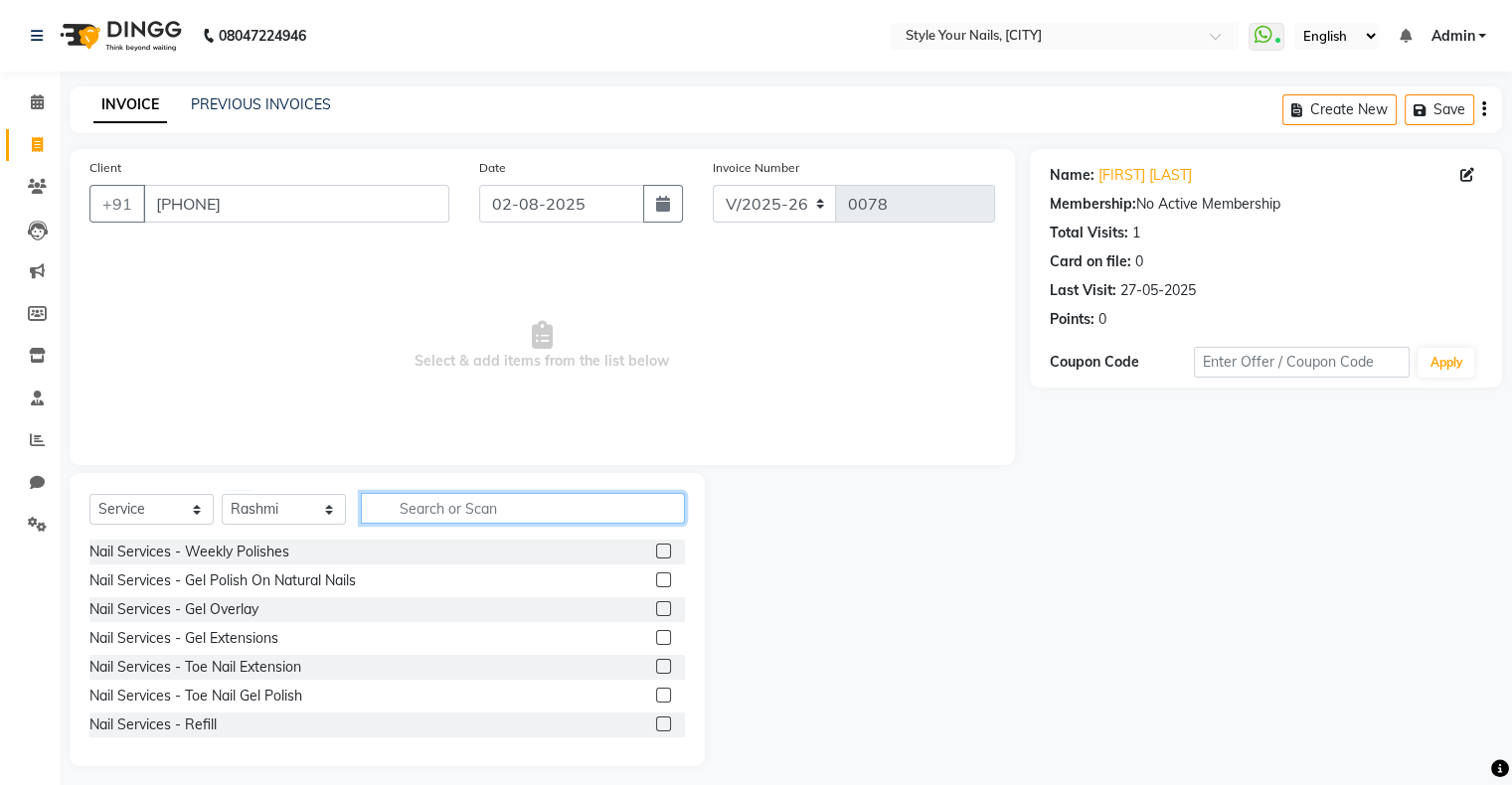 click 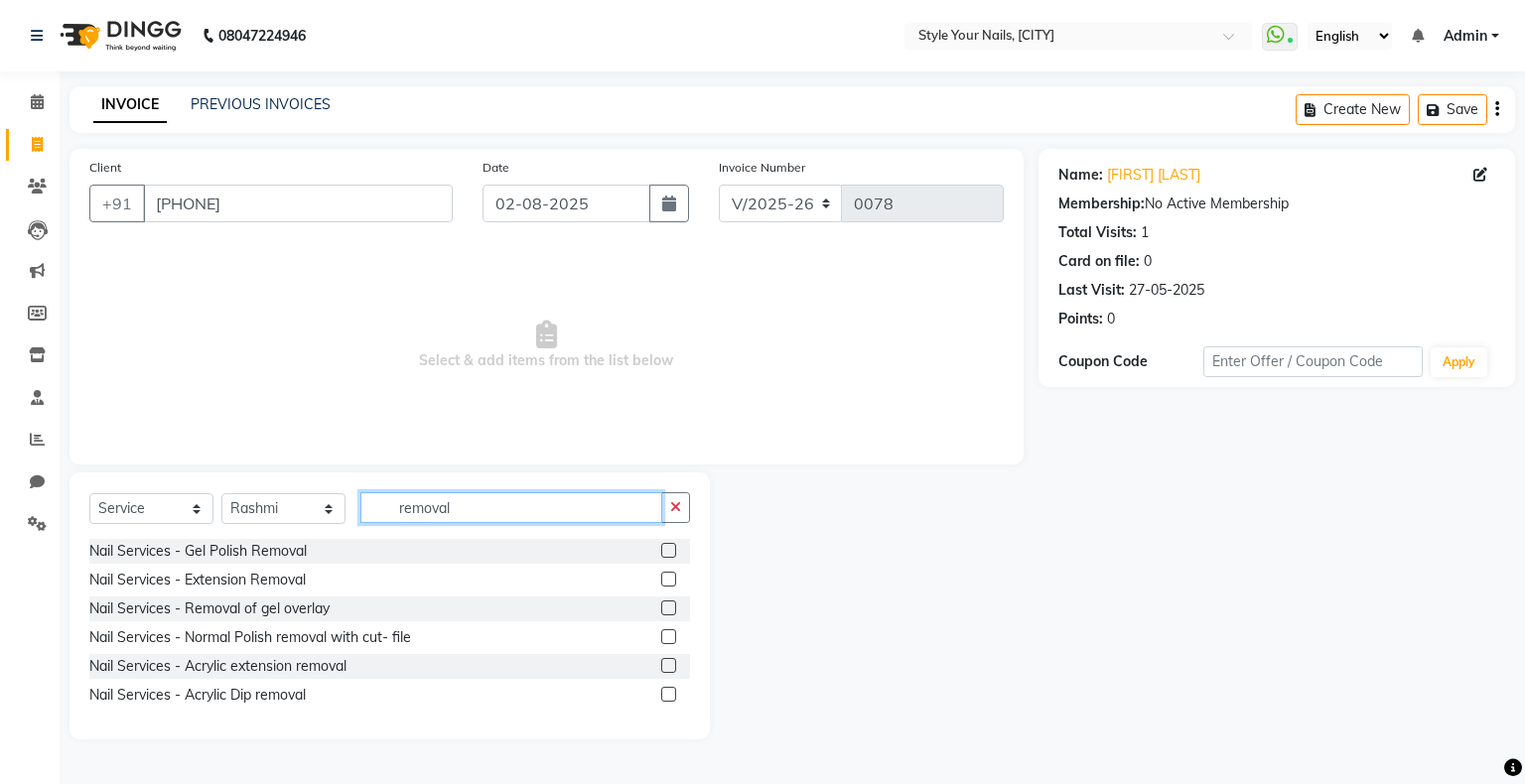 type on "removal" 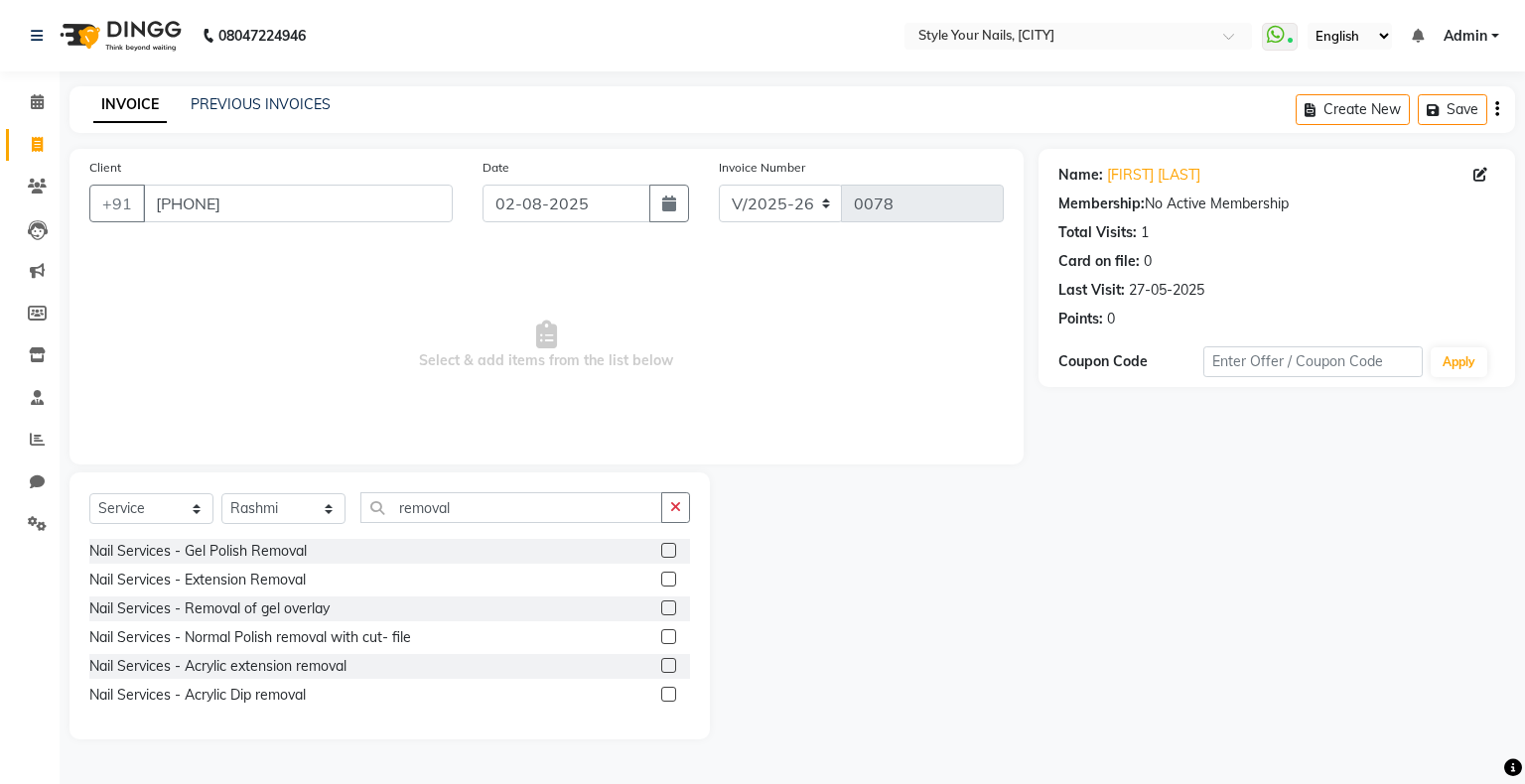 click 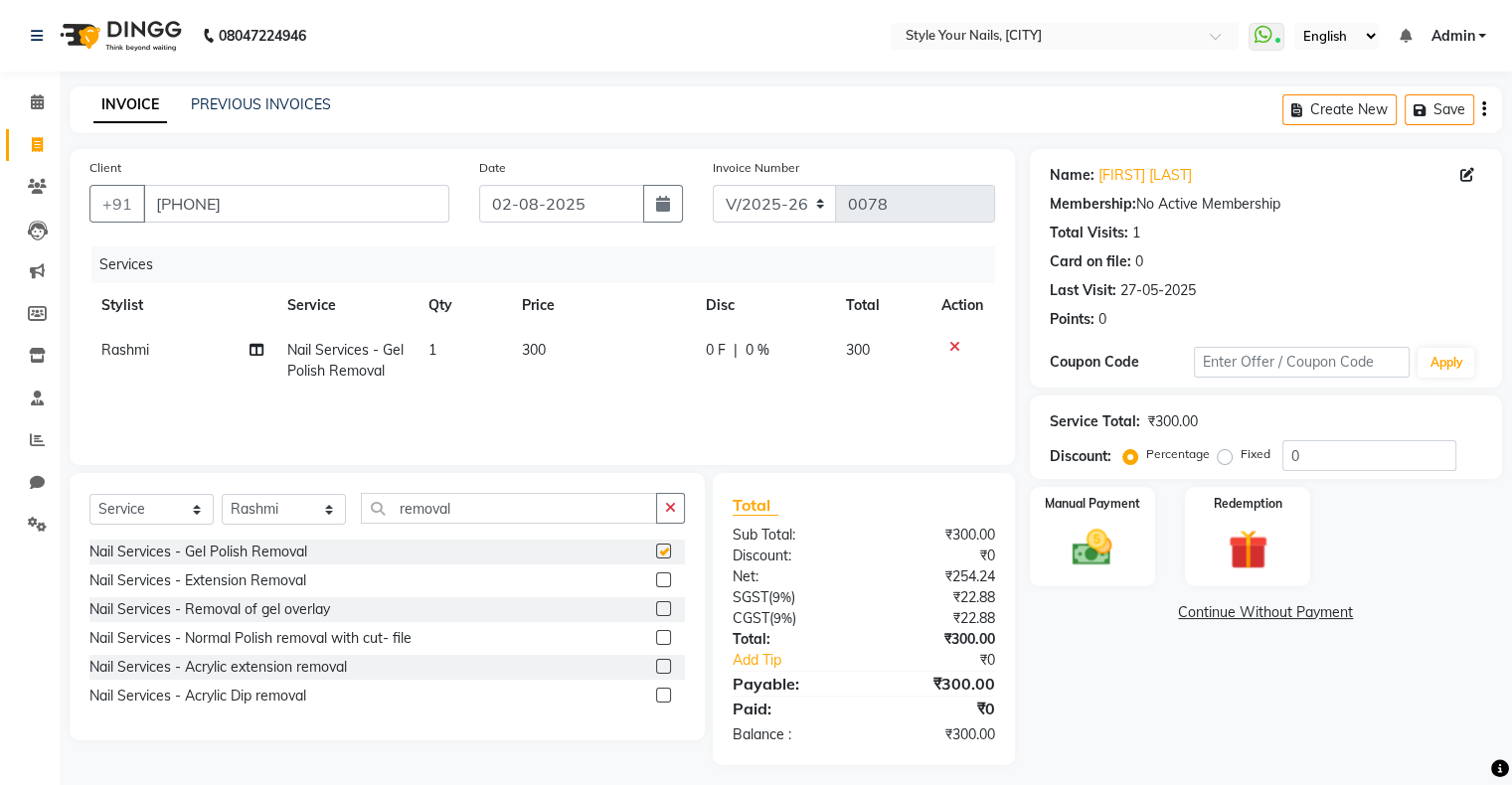 checkbox on "false" 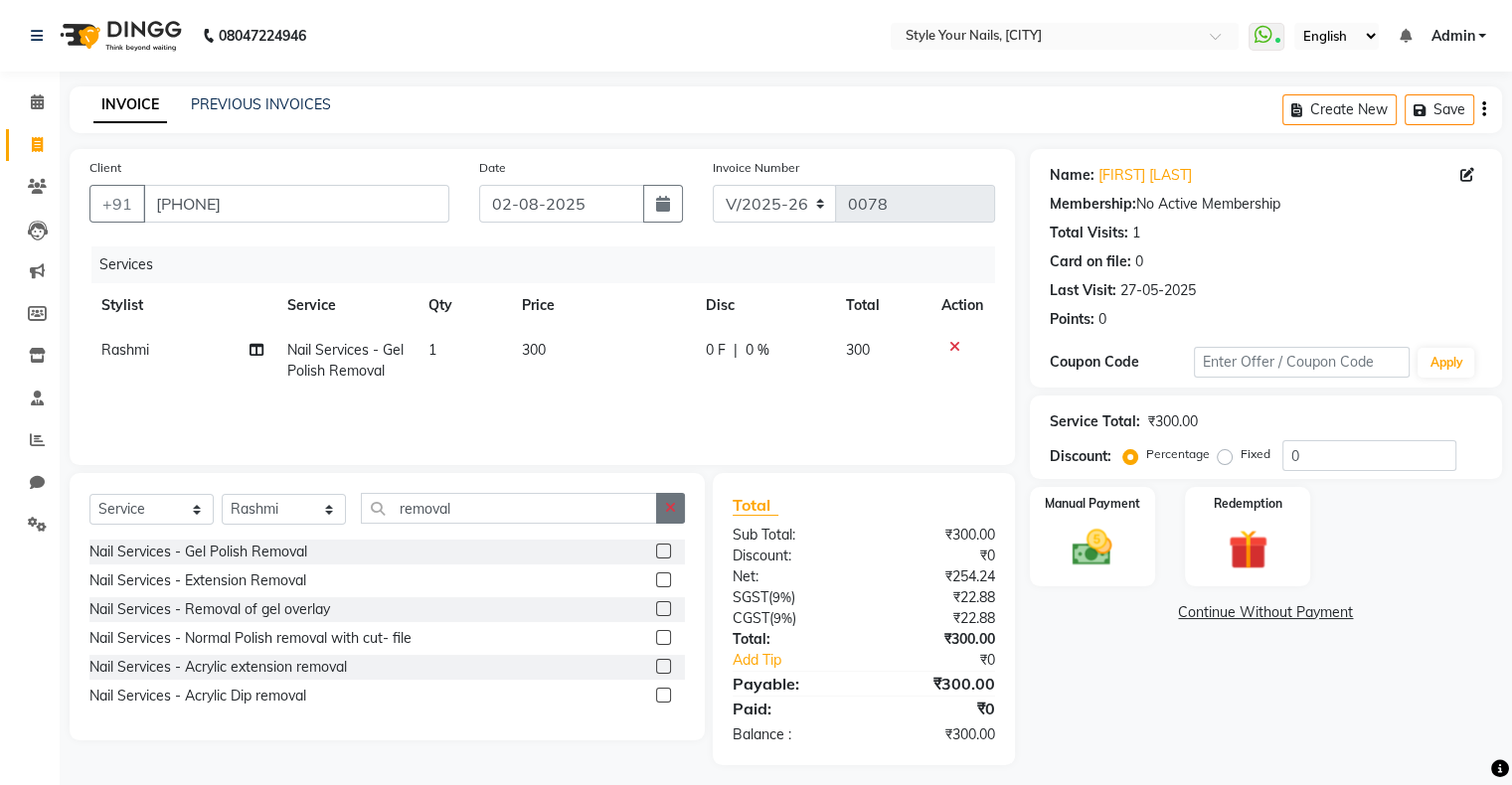 click 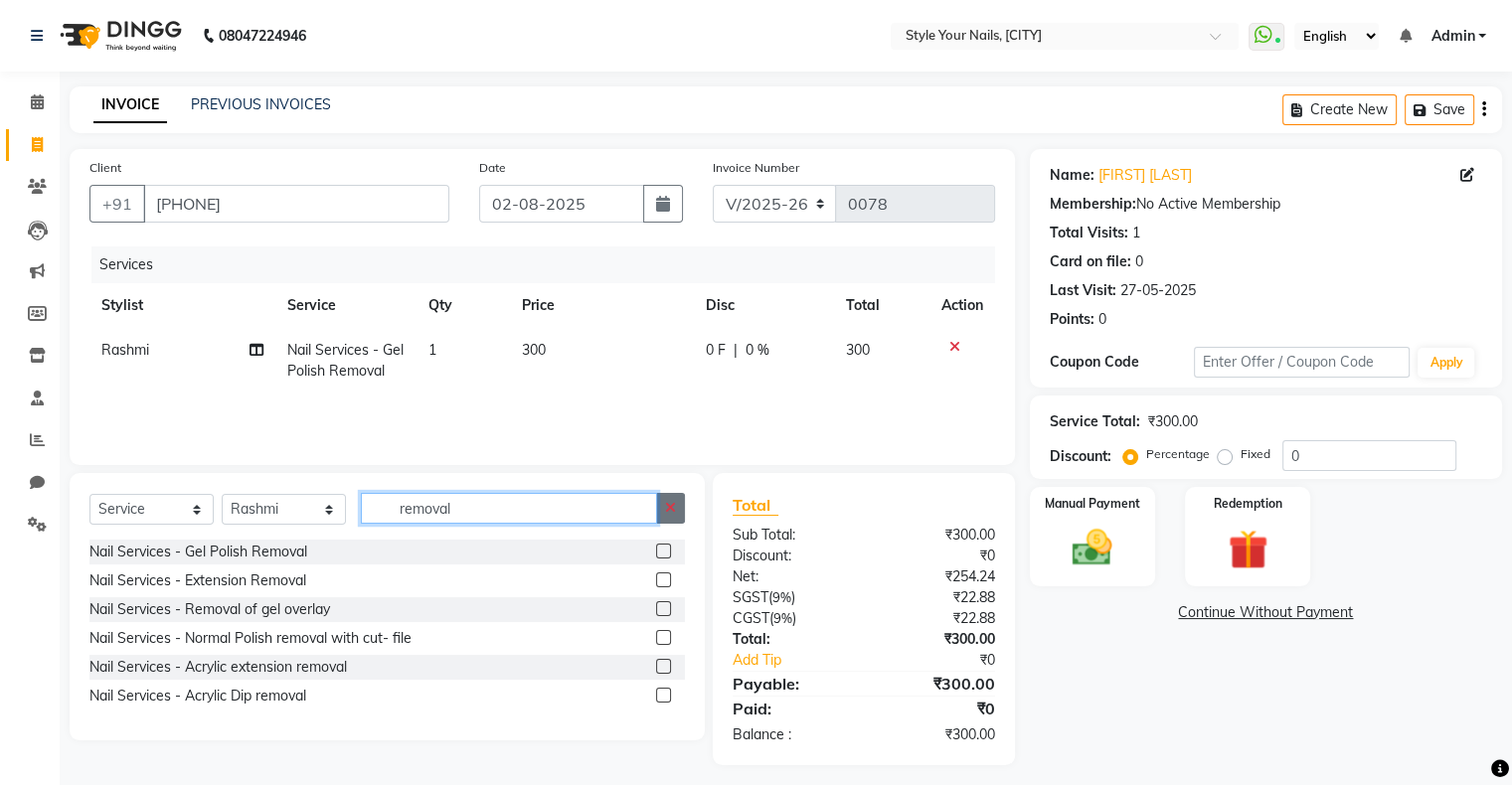 type 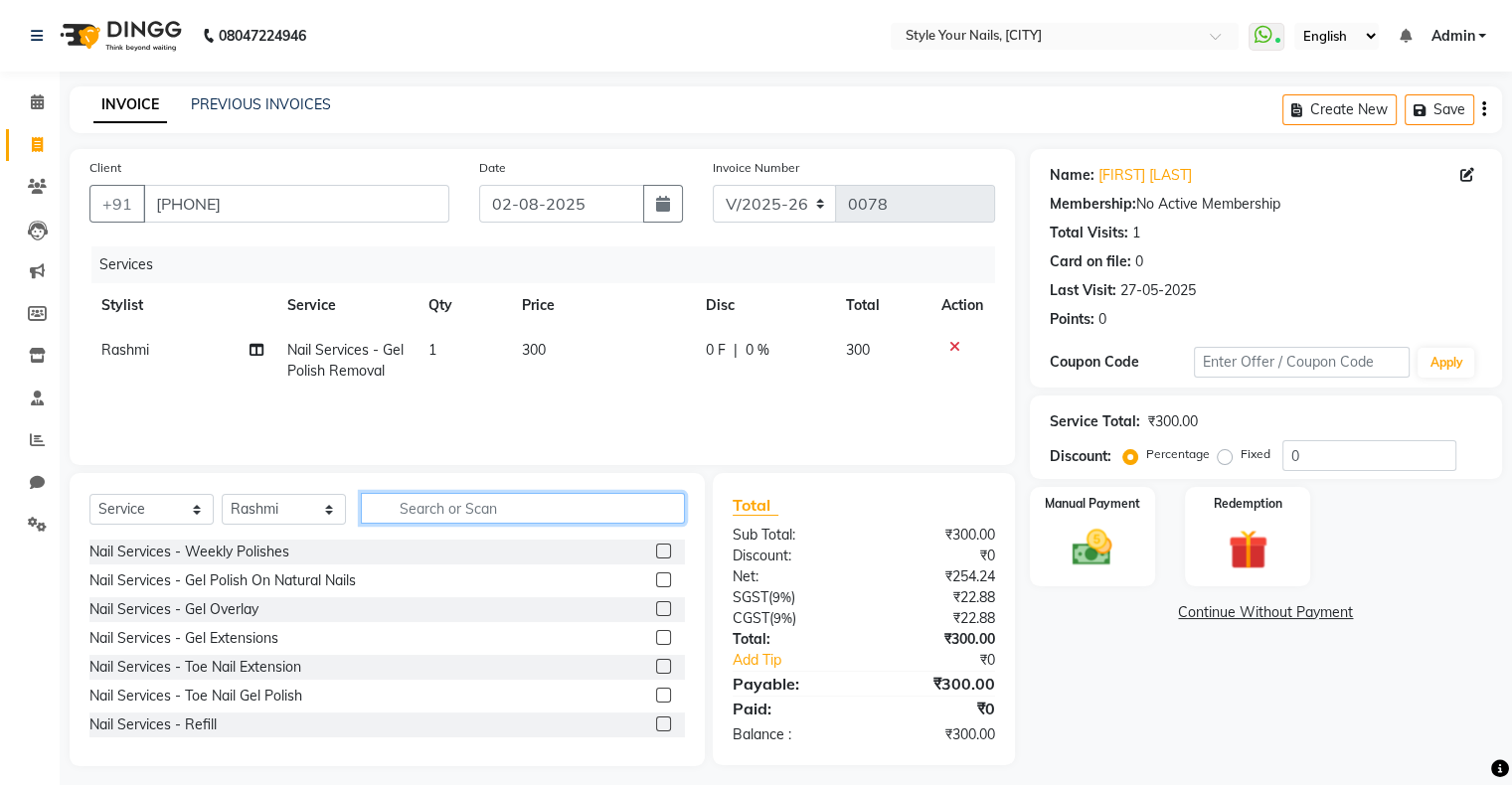 click 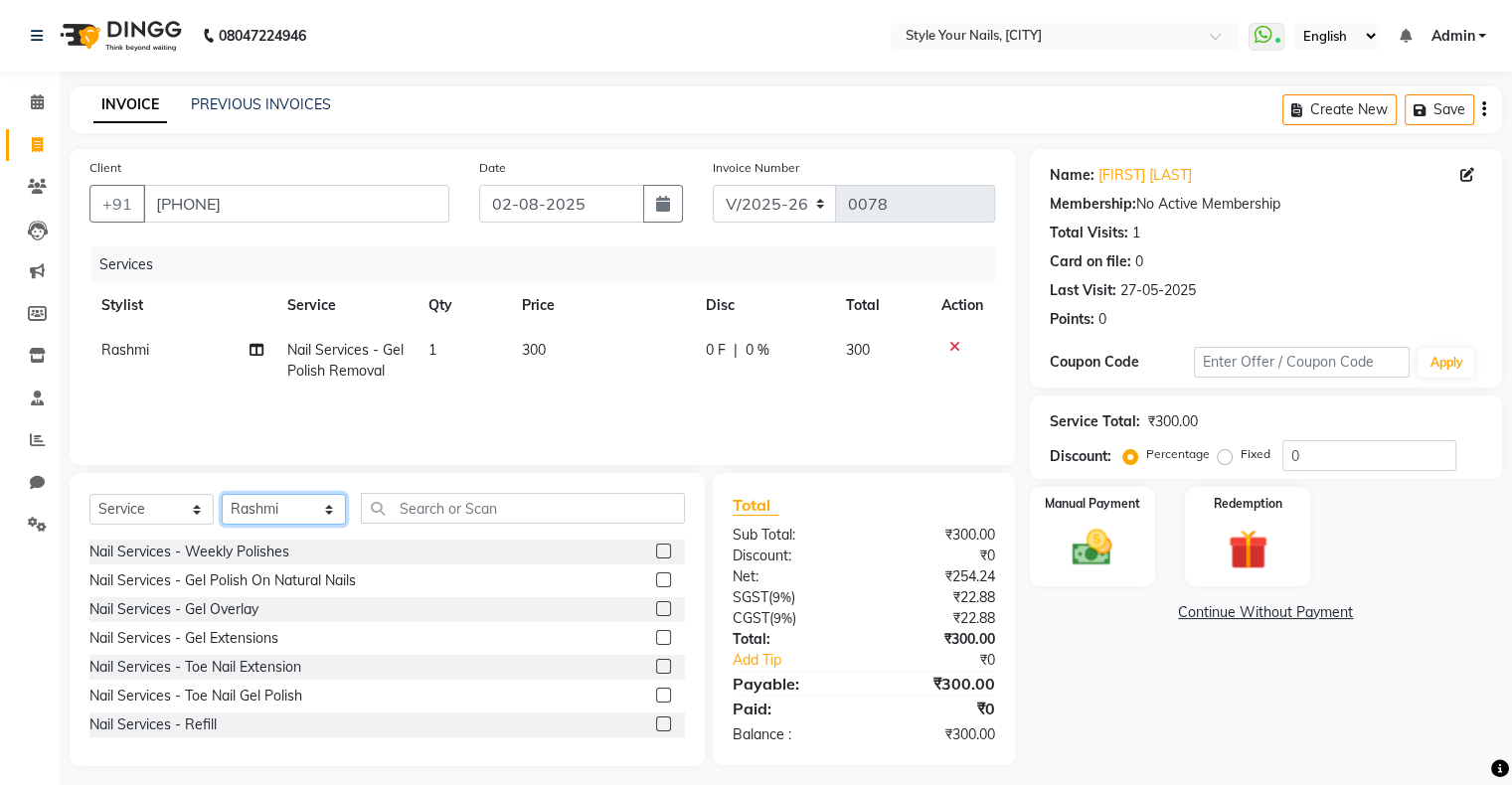 click on "Select Stylist [NAME] [NAME] [NAME] [NAME] [NAME]" 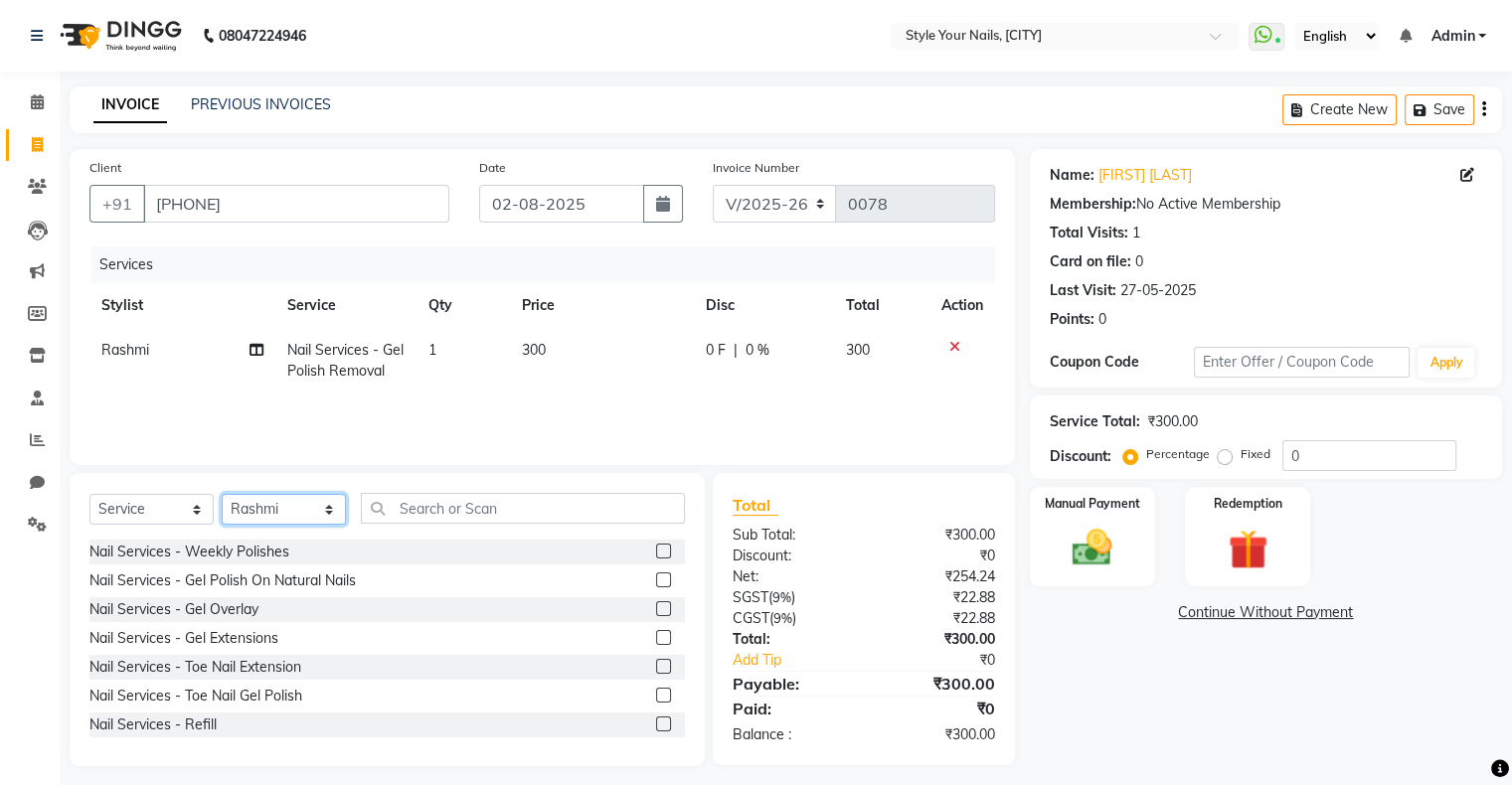 select on "13899" 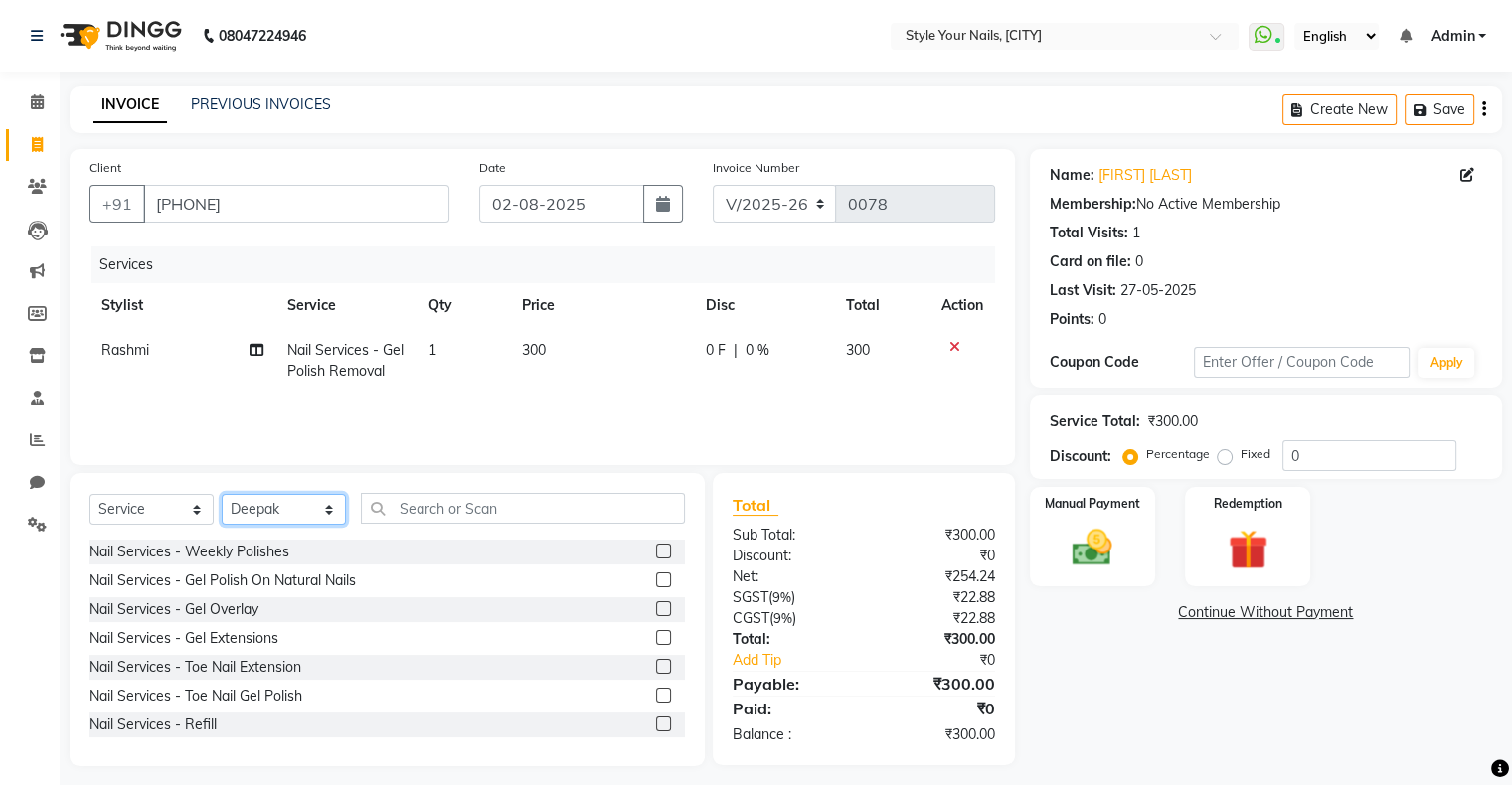 click on "Select Stylist [NAME] [NAME] [NAME] [NAME] [NAME]" 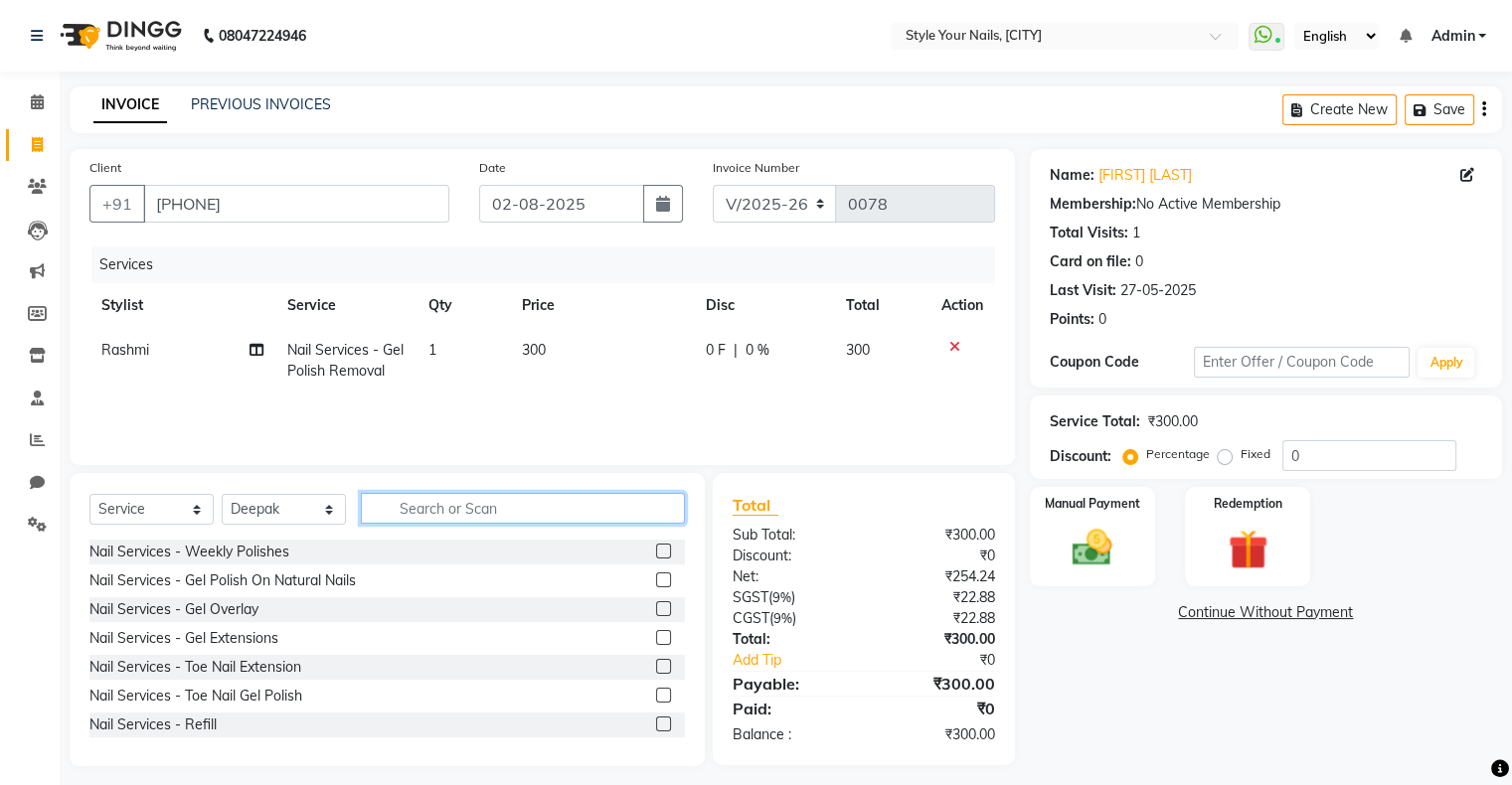 click 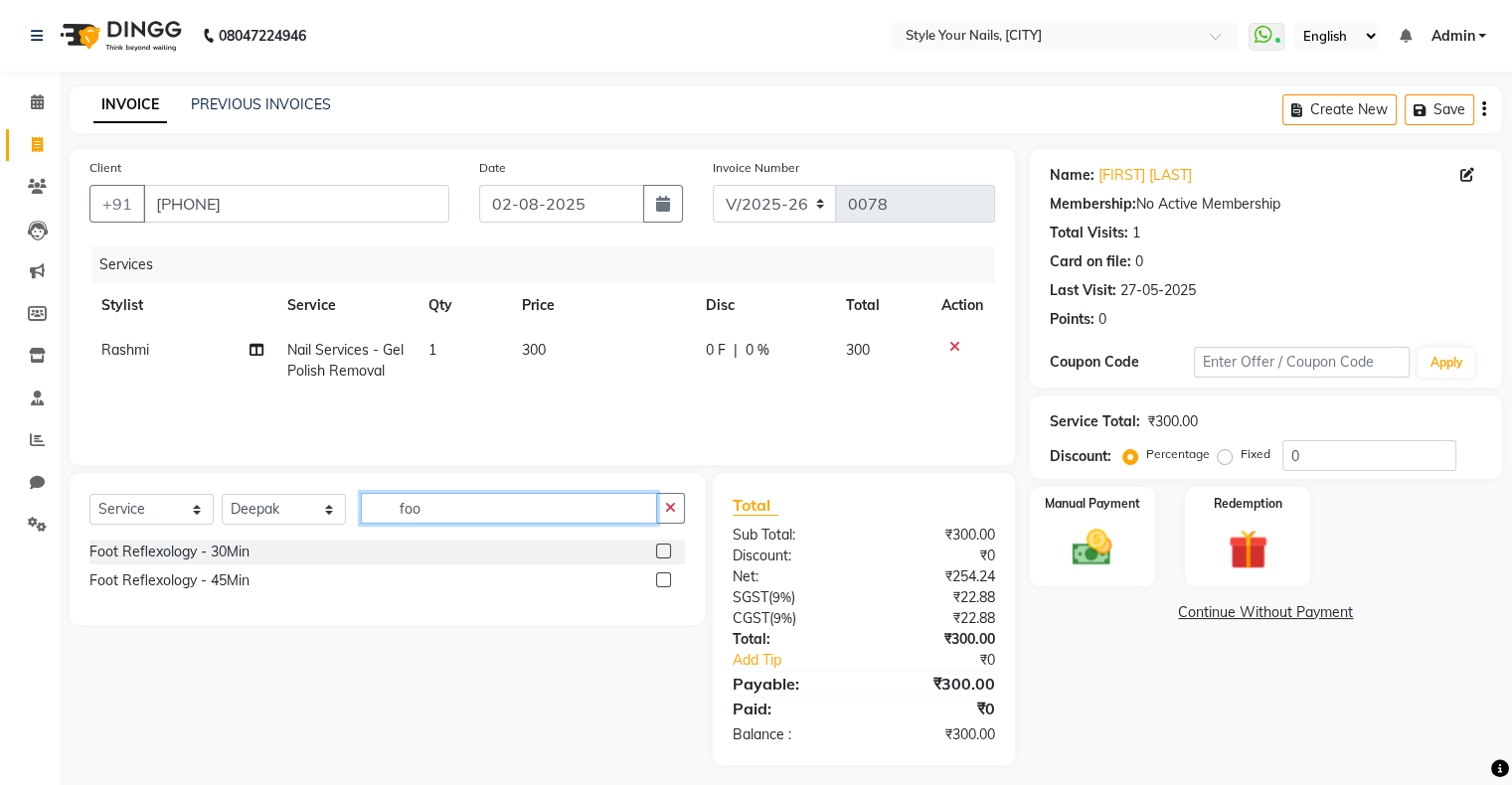 type on "foo" 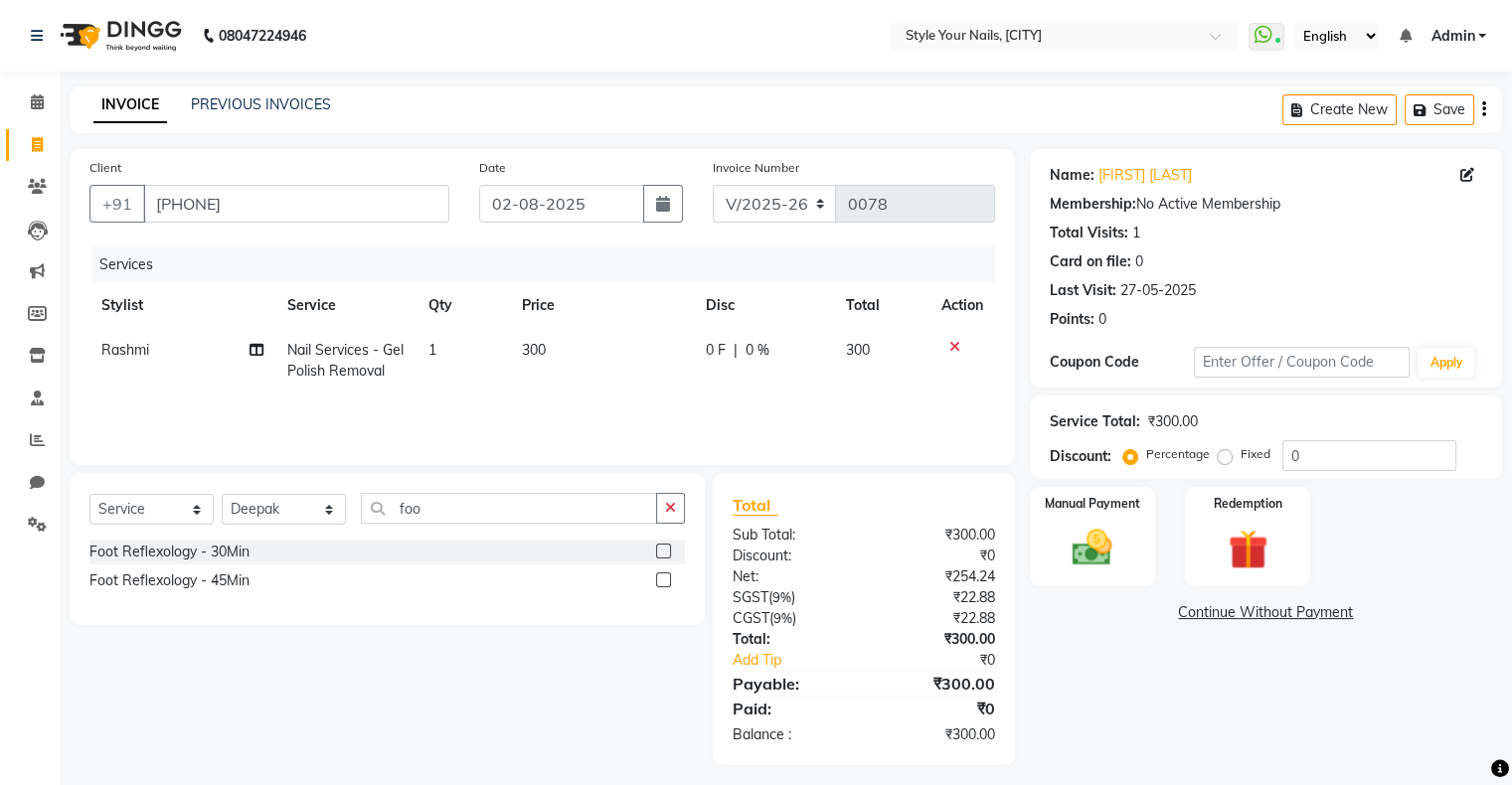 click 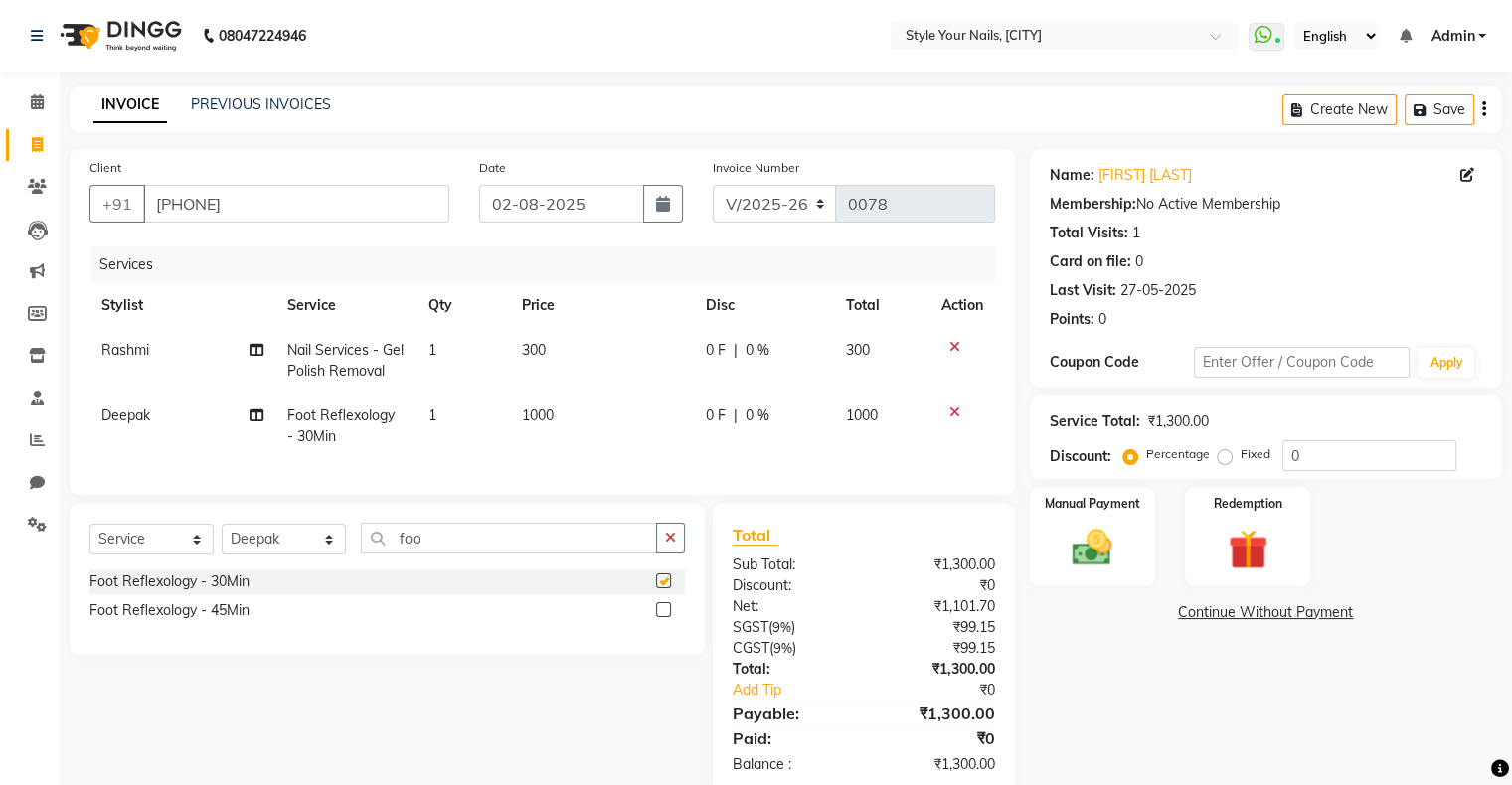 checkbox on "false" 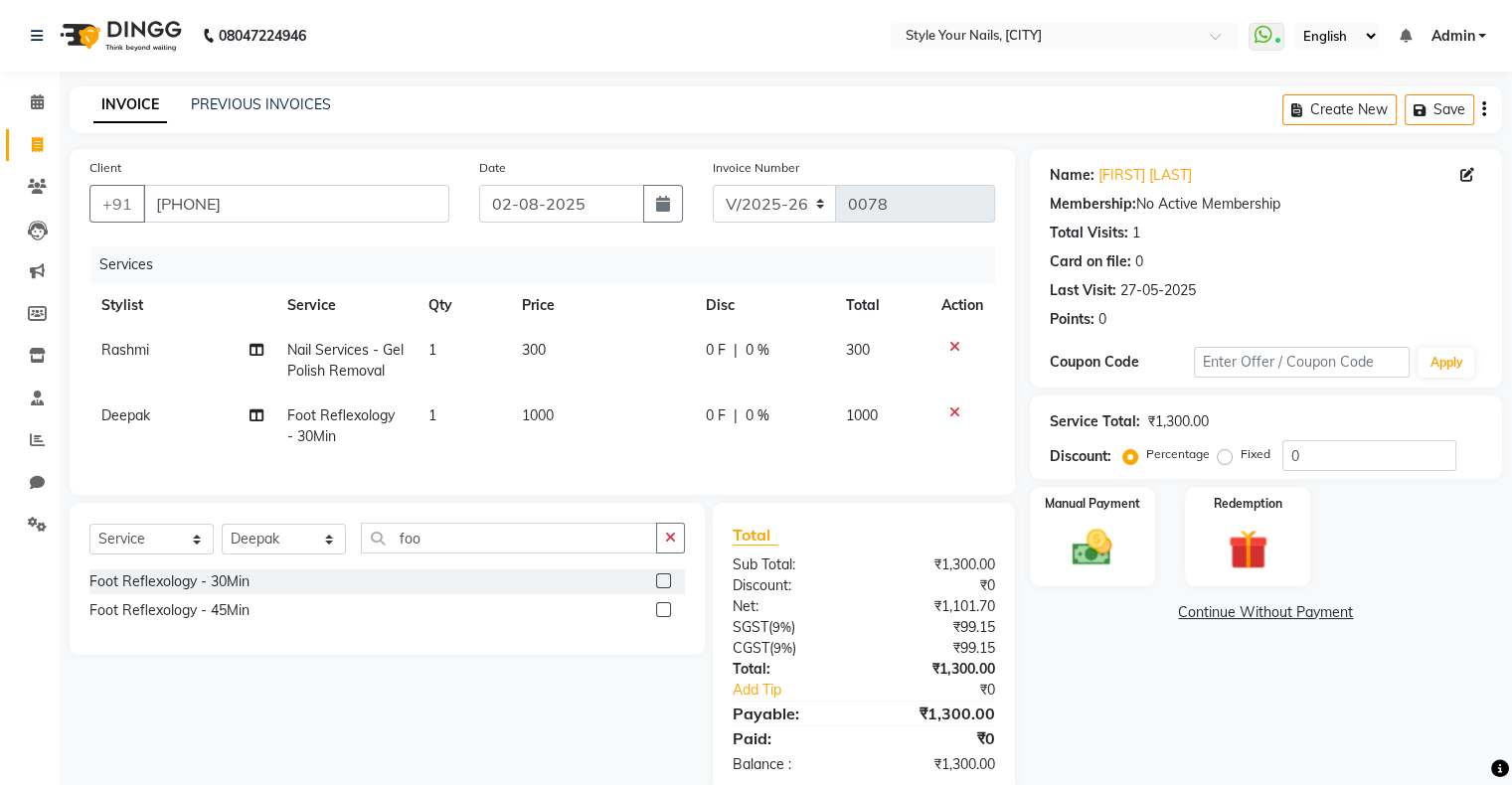 click 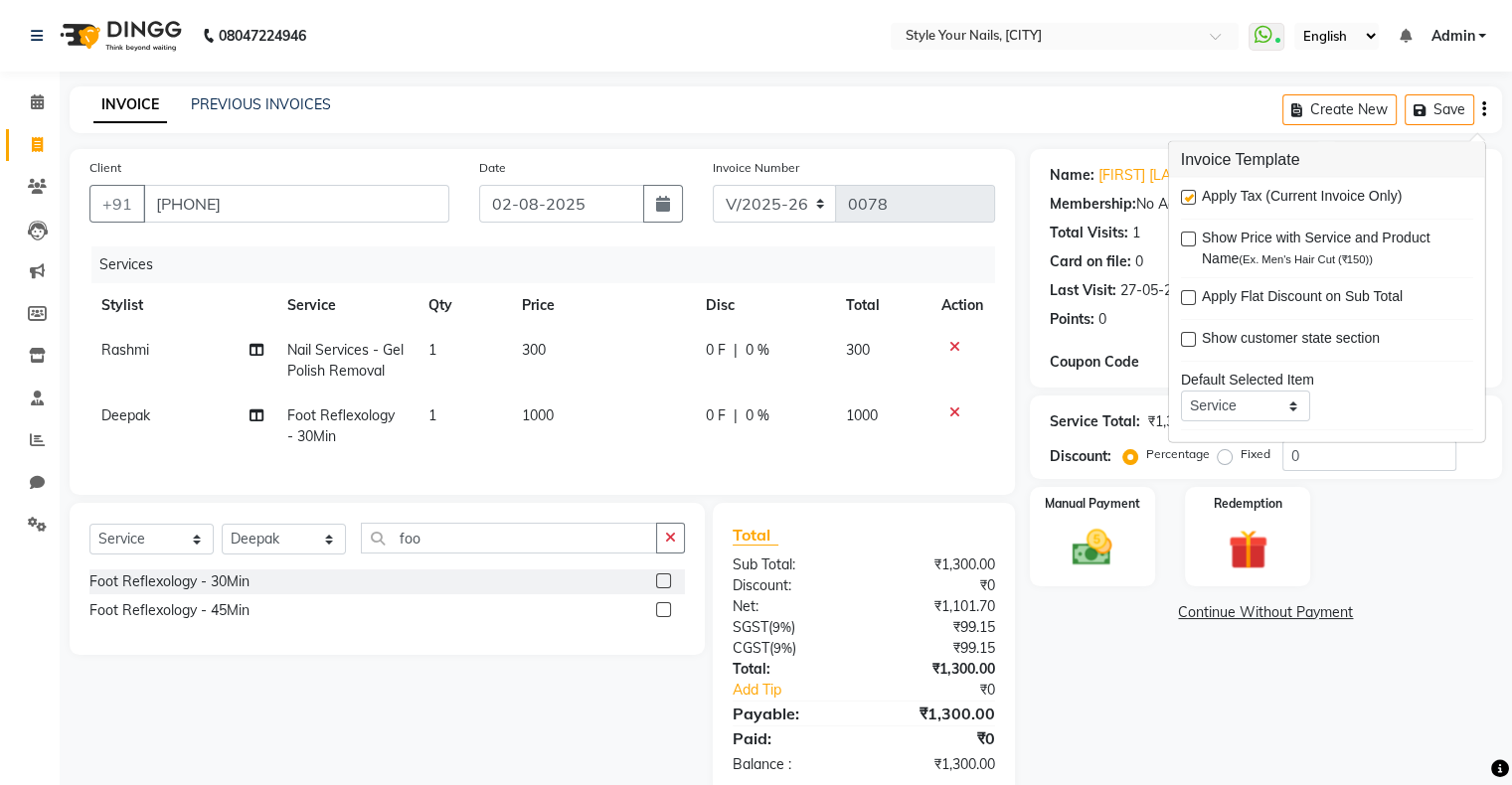 click at bounding box center (1188, 197) 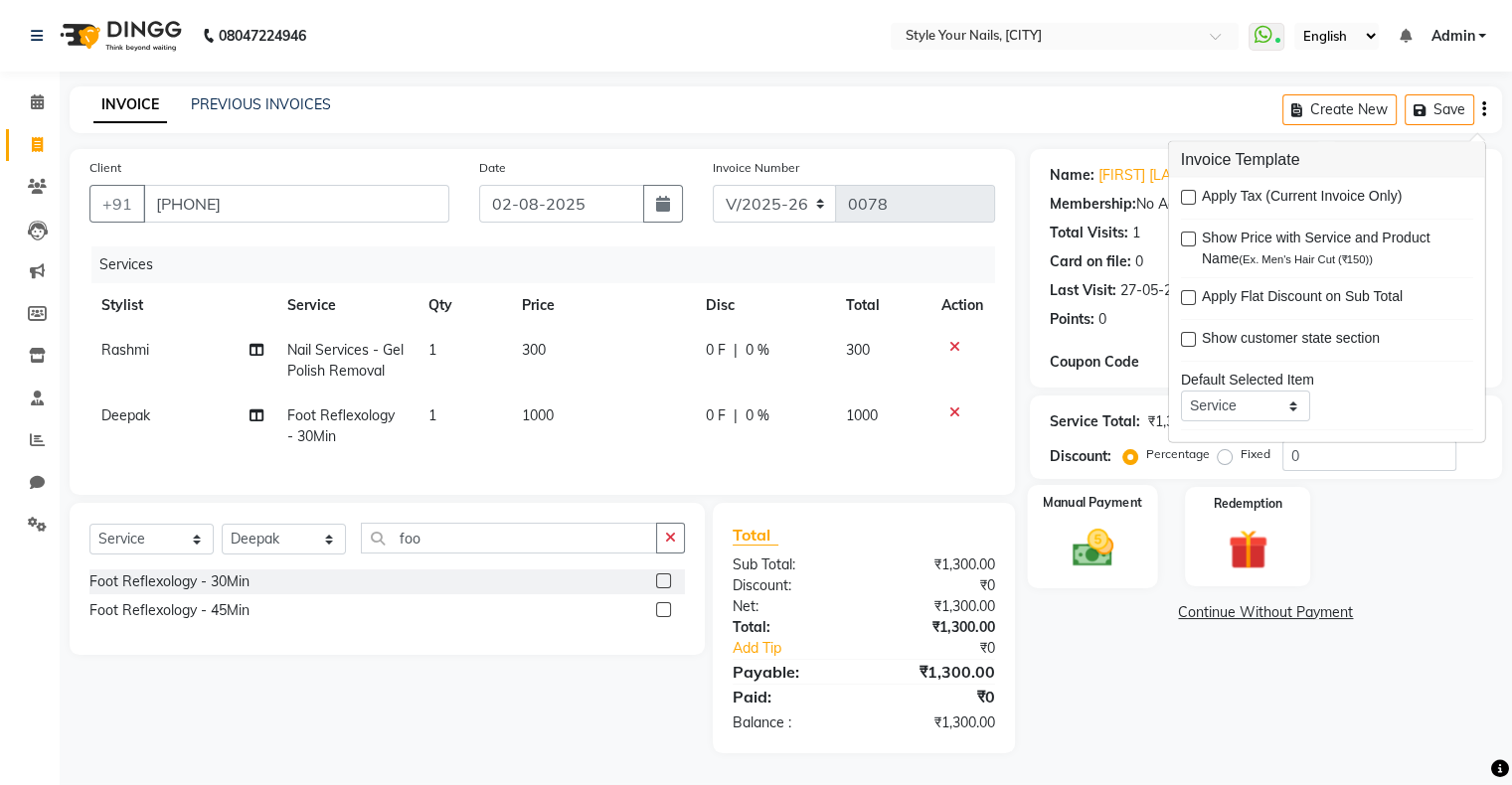 click 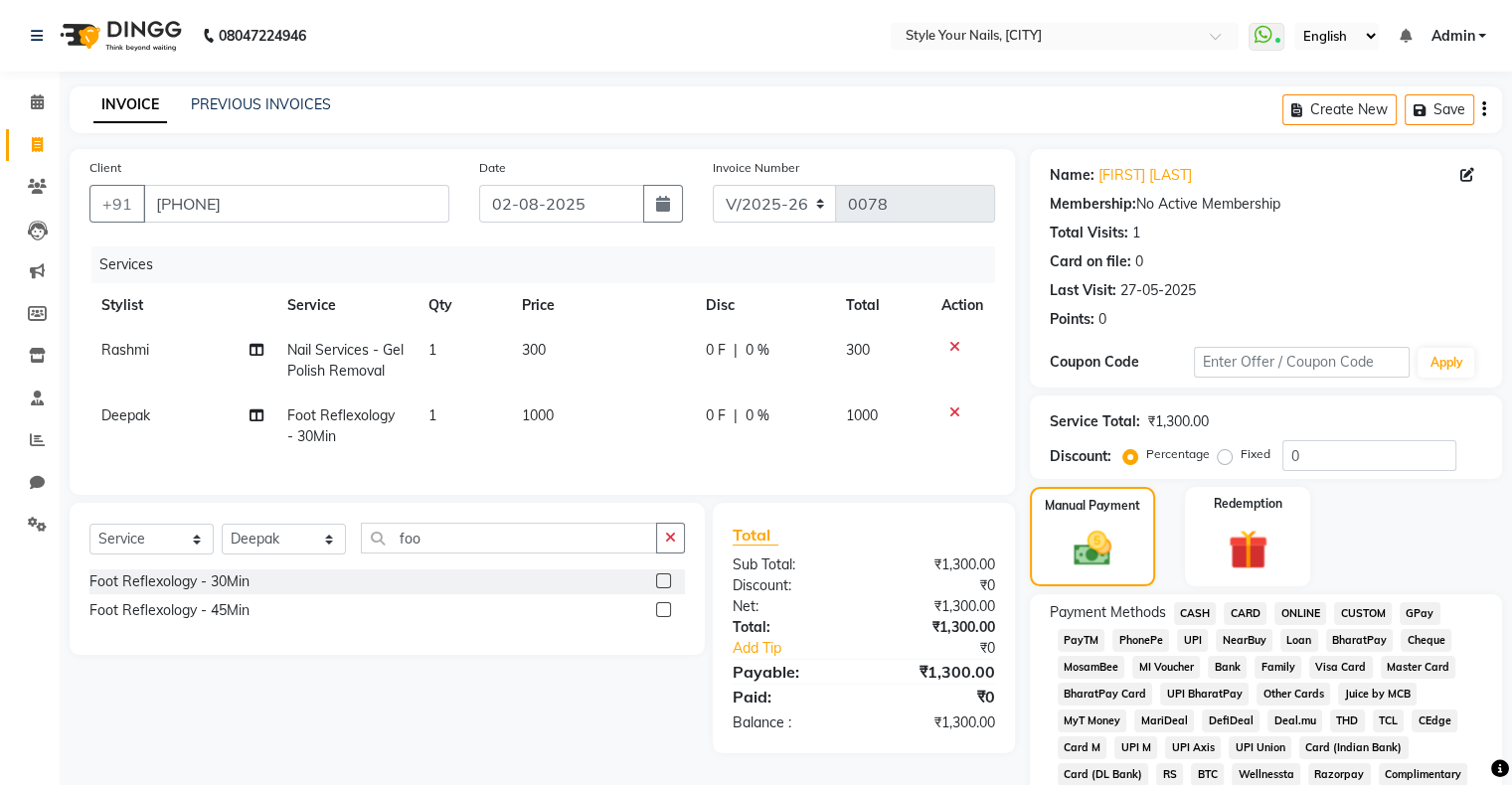 click on "CASH" 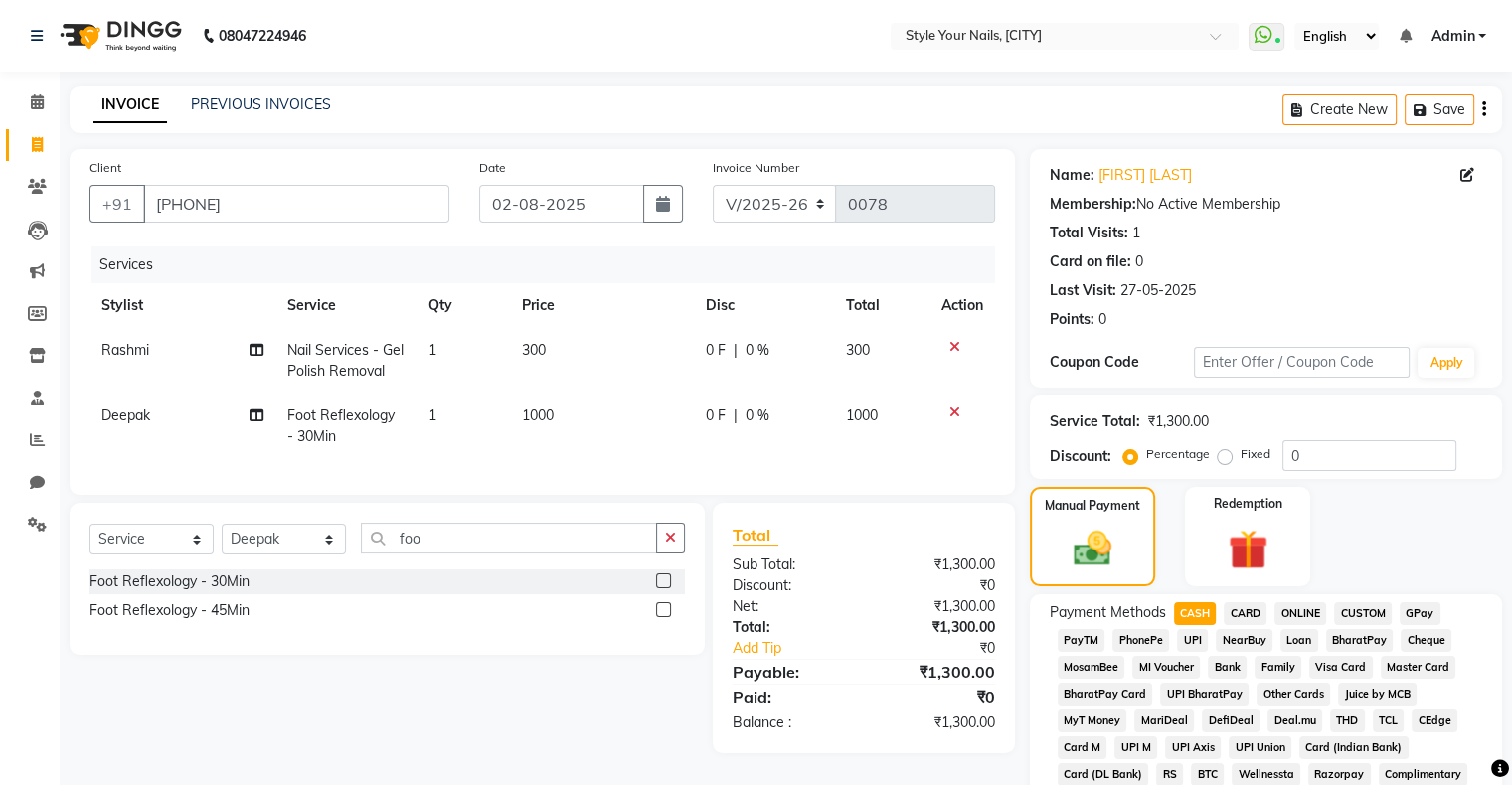 scroll, scrollTop: 628, scrollLeft: 0, axis: vertical 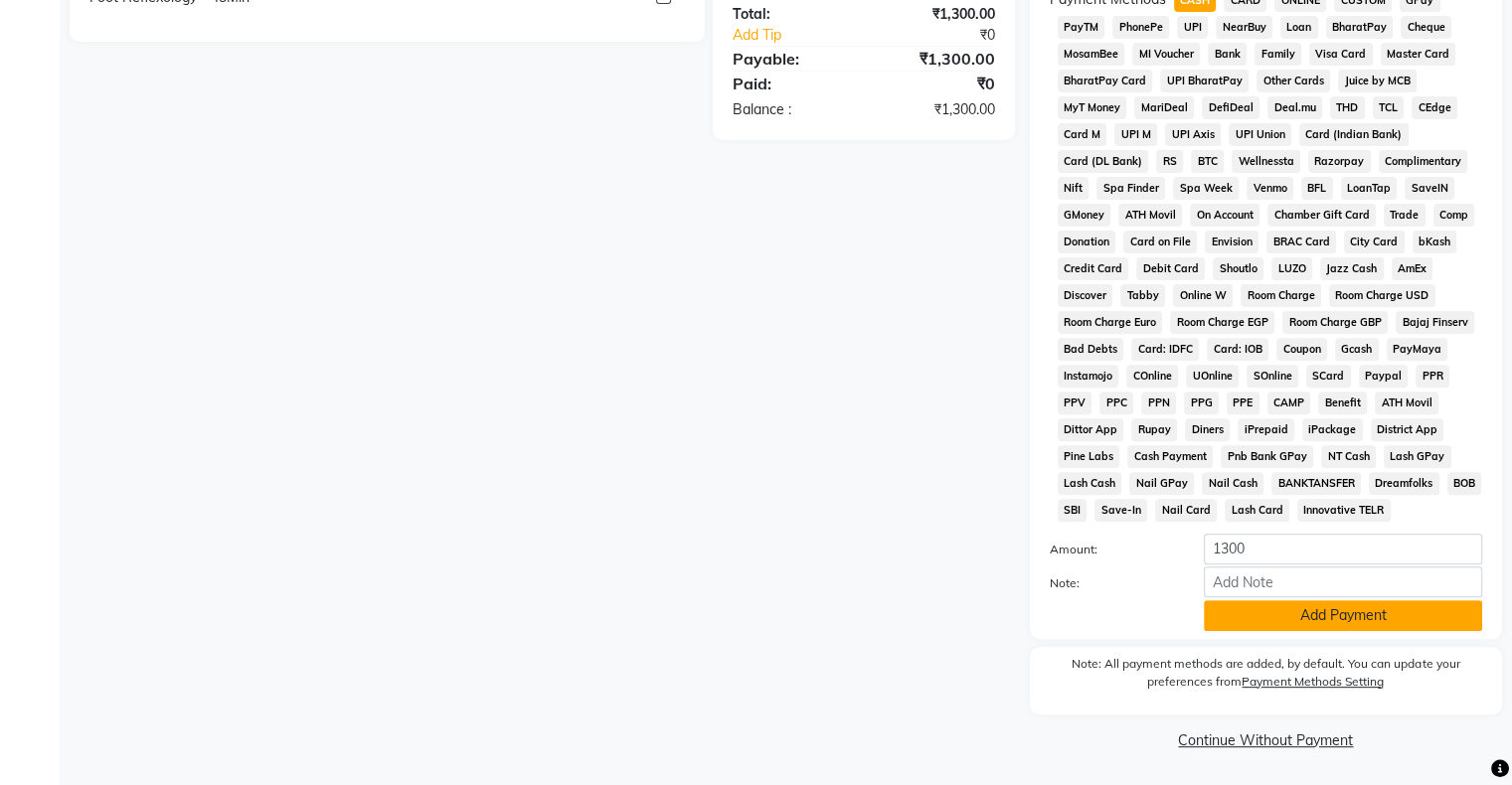 click on "Add Payment" 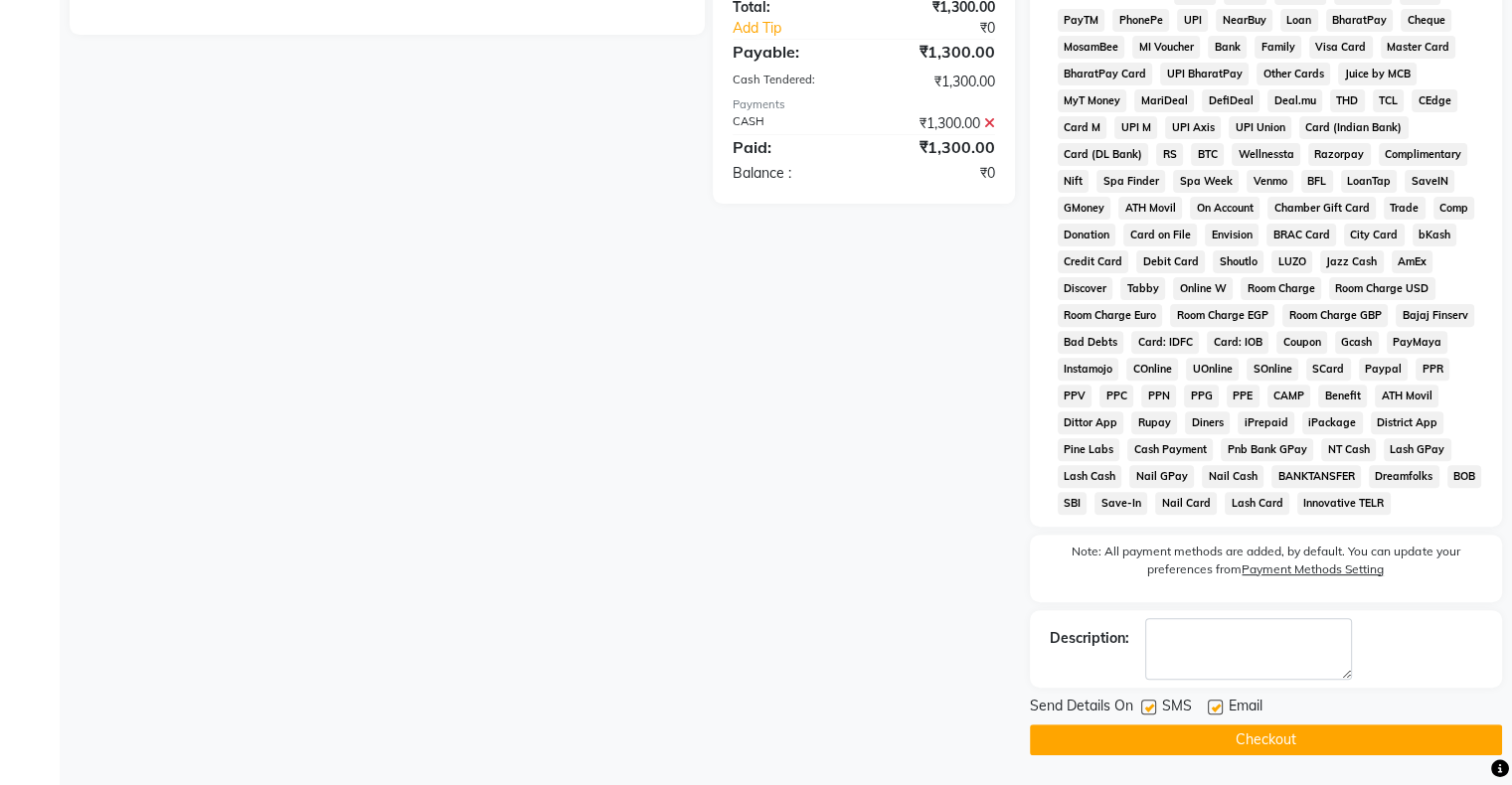 click on "Checkout" 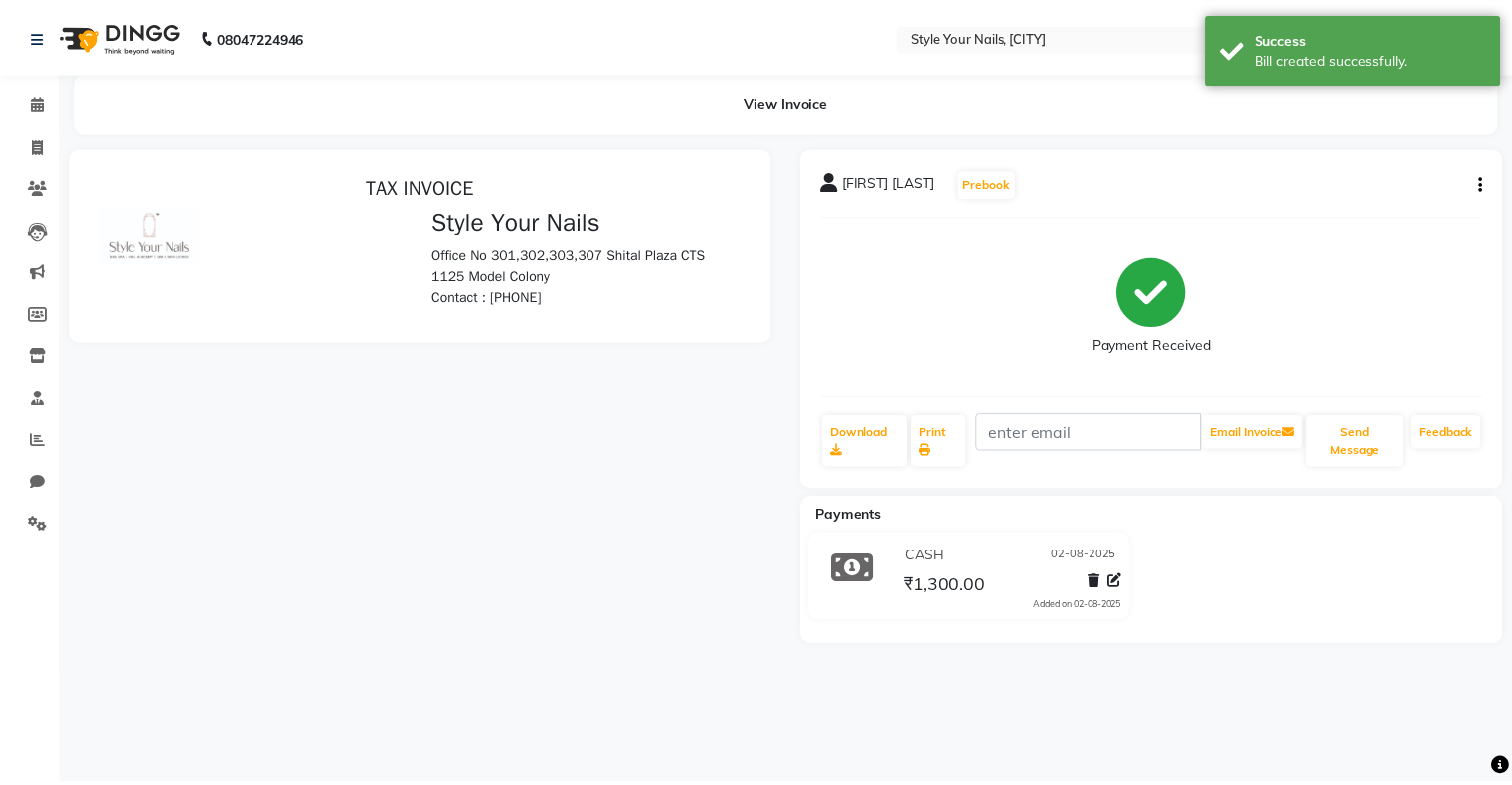 scroll, scrollTop: 0, scrollLeft: 0, axis: both 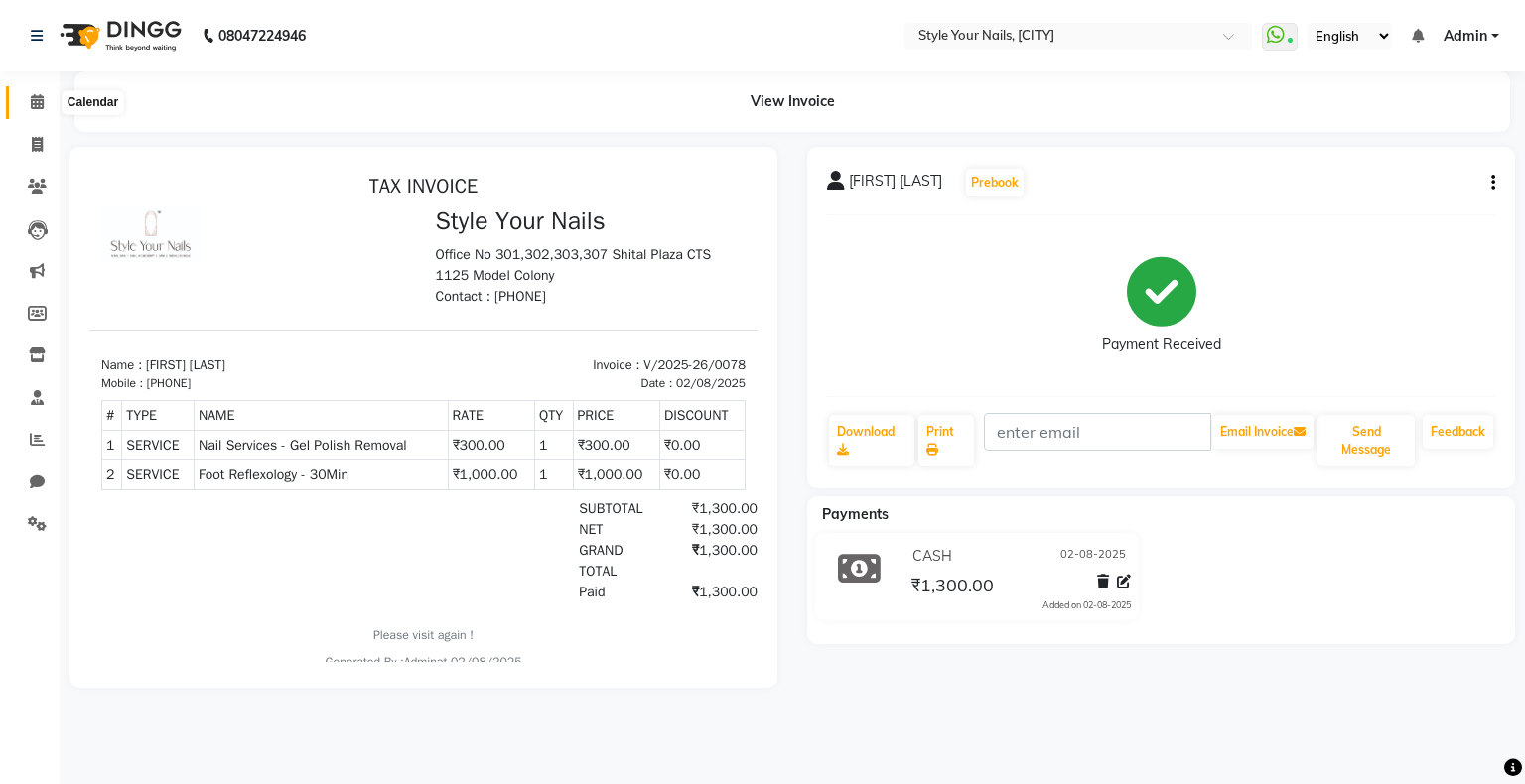 click 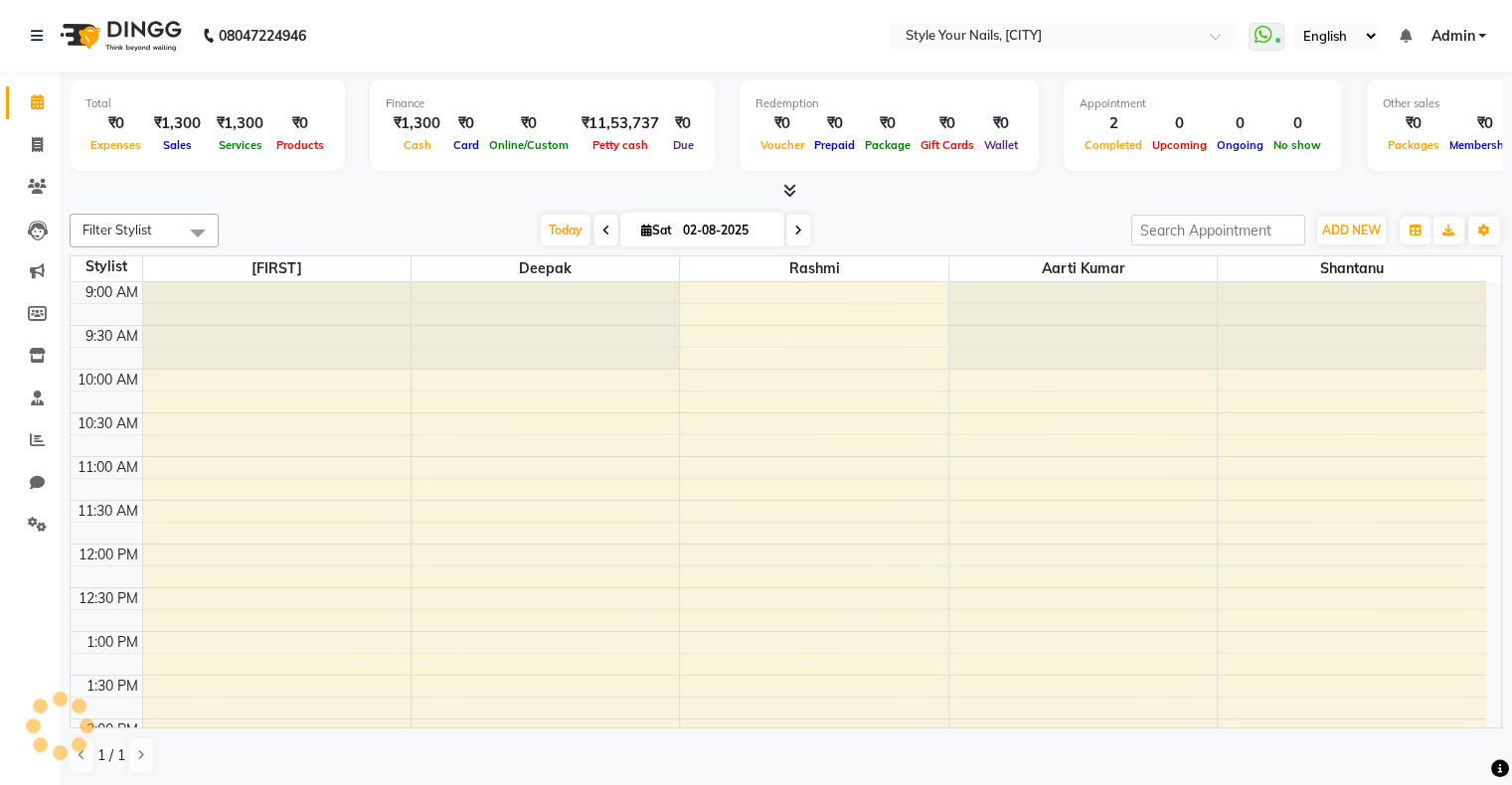 scroll, scrollTop: 607, scrollLeft: 0, axis: vertical 